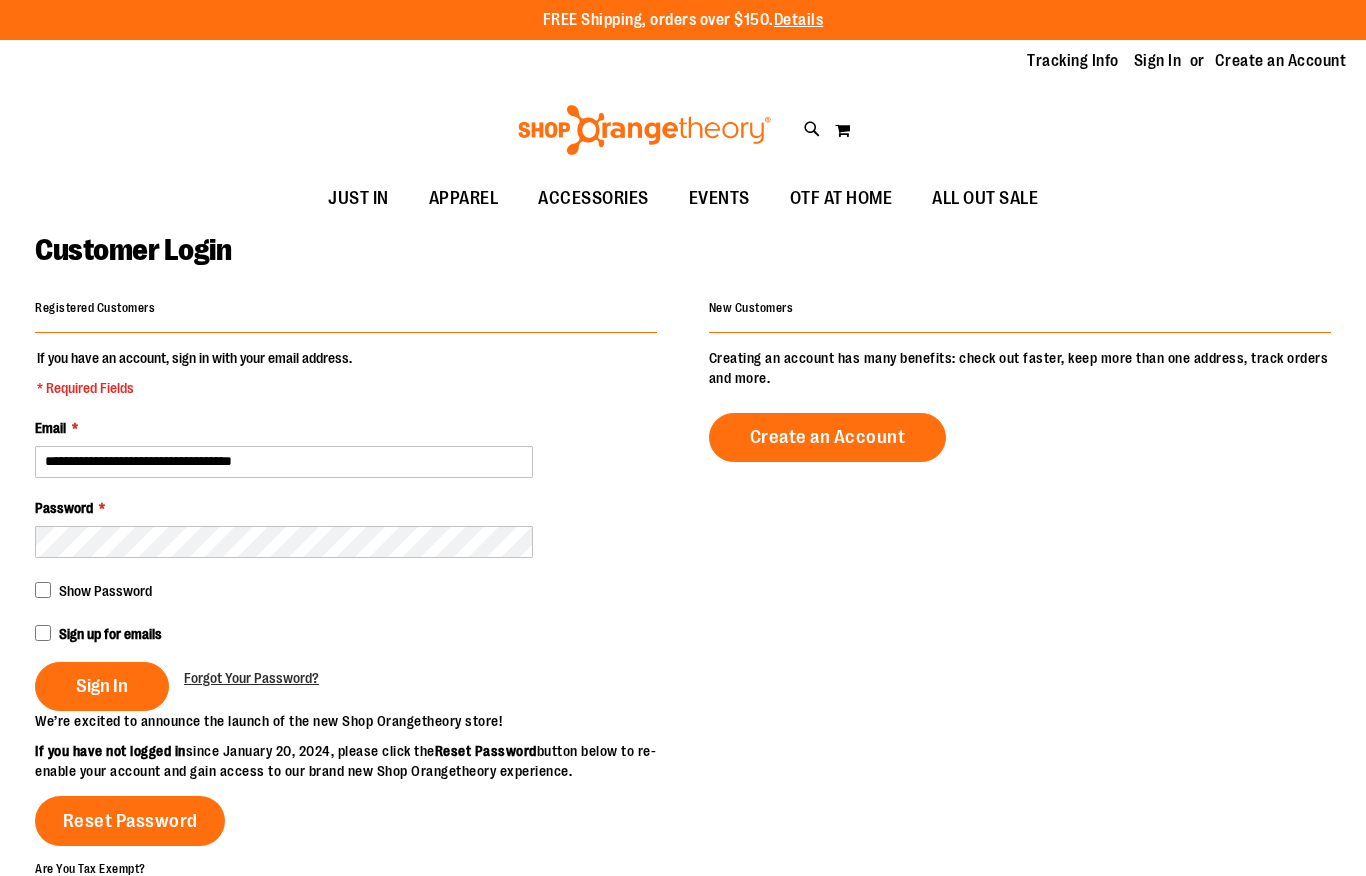 scroll, scrollTop: 0, scrollLeft: 0, axis: both 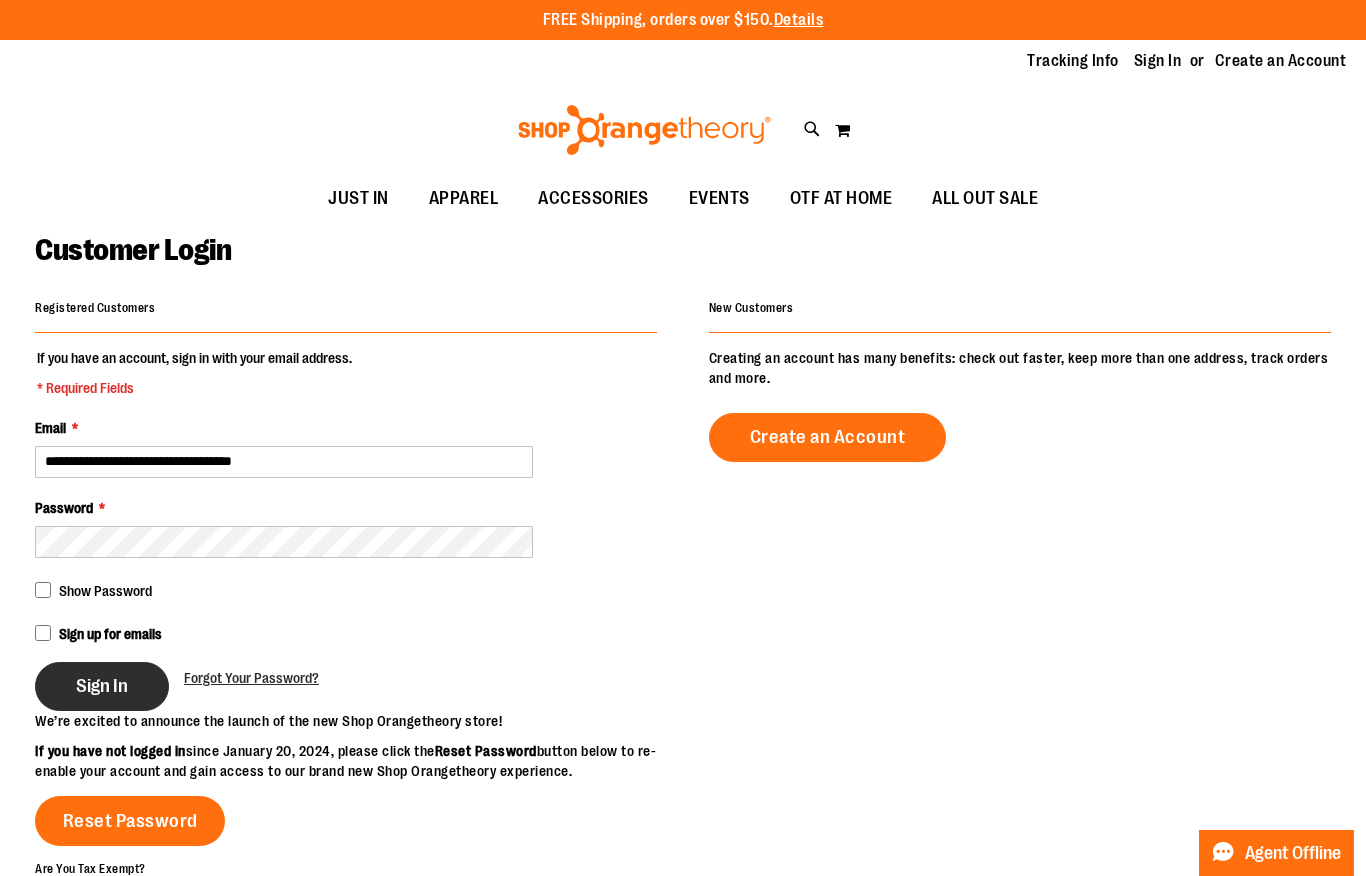 click on "Sign In" at bounding box center [102, 686] 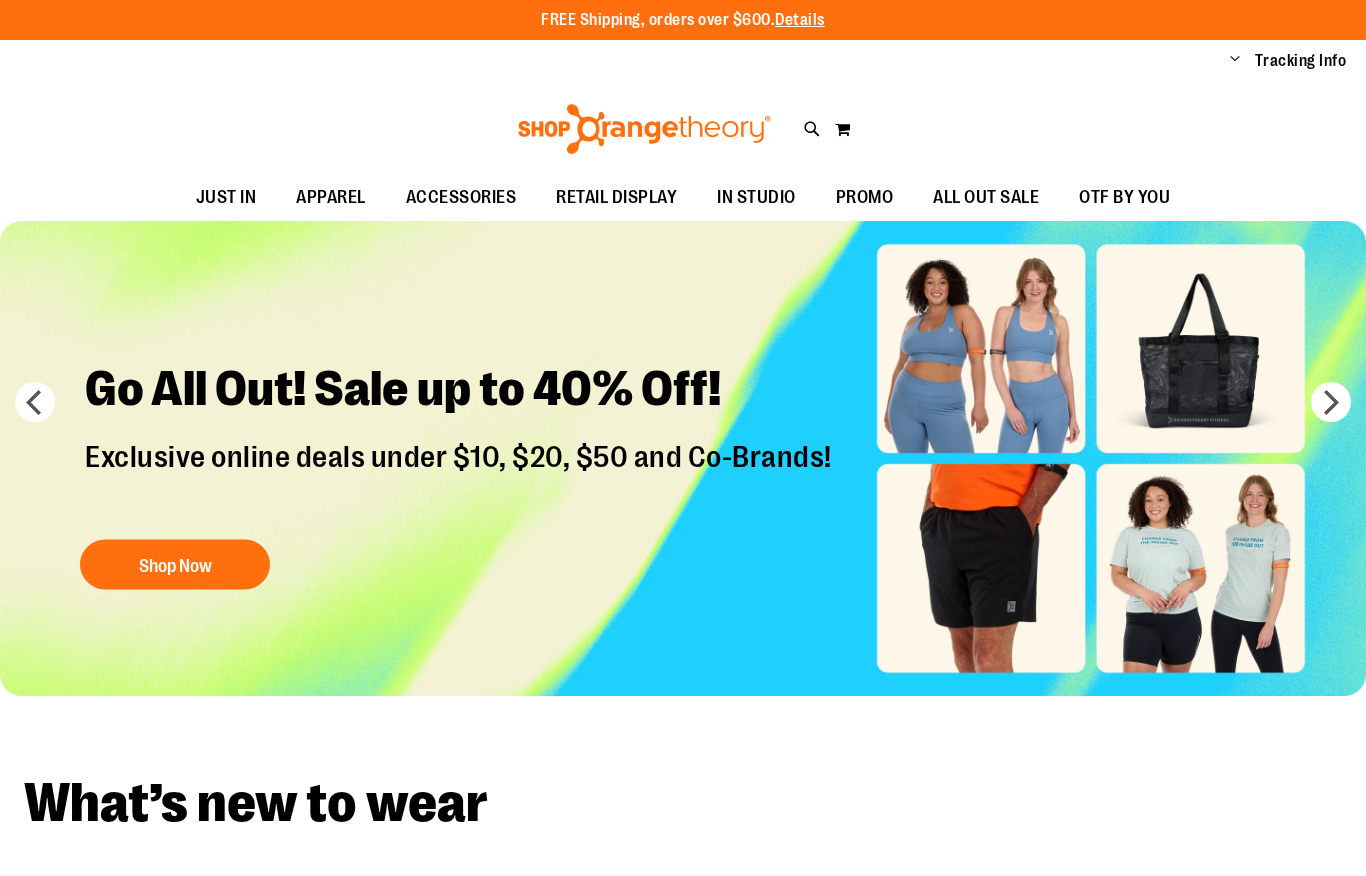 scroll, scrollTop: 0, scrollLeft: 0, axis: both 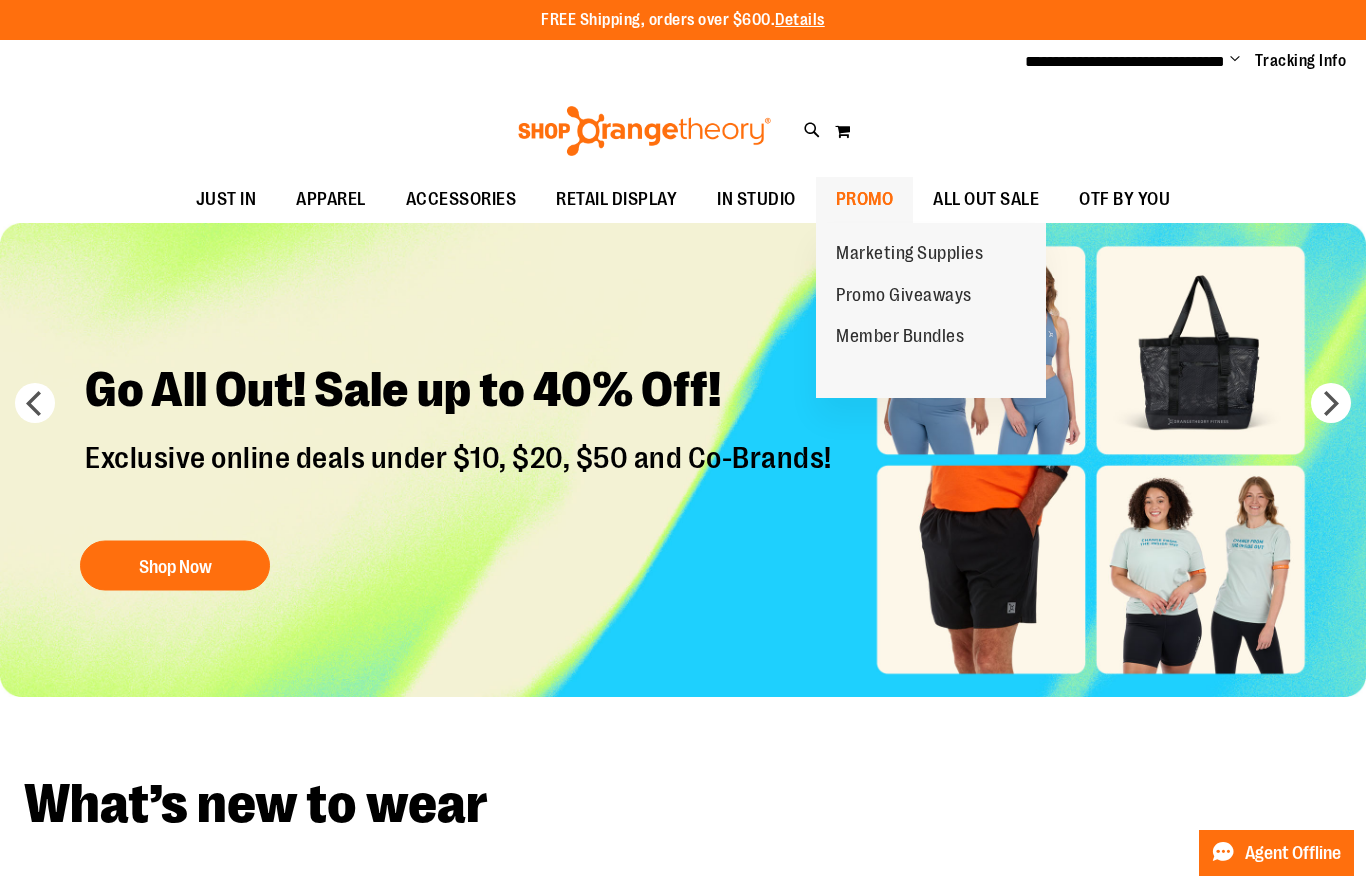 click on "PROMO" at bounding box center [865, 199] 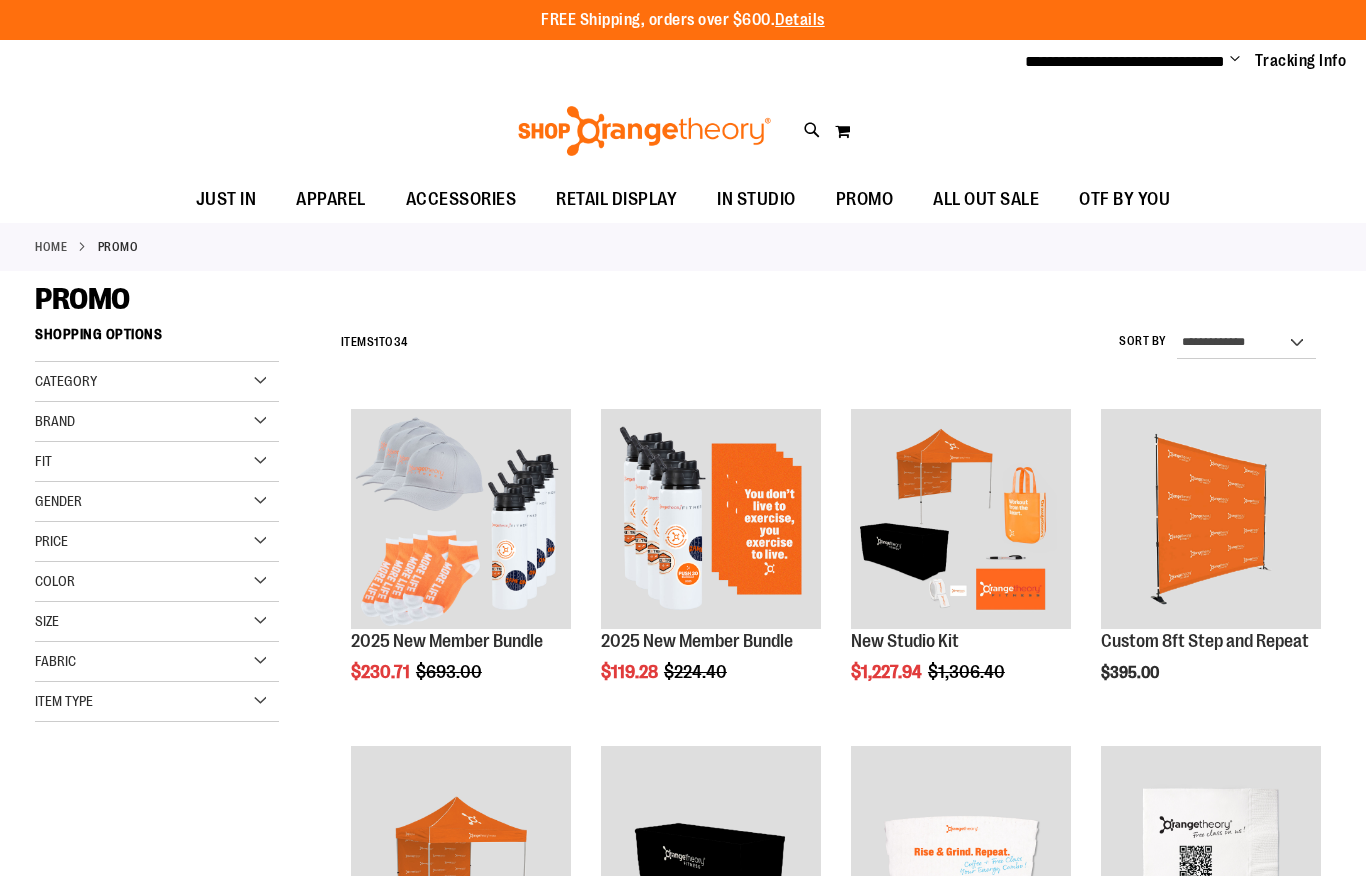 scroll, scrollTop: 0, scrollLeft: 0, axis: both 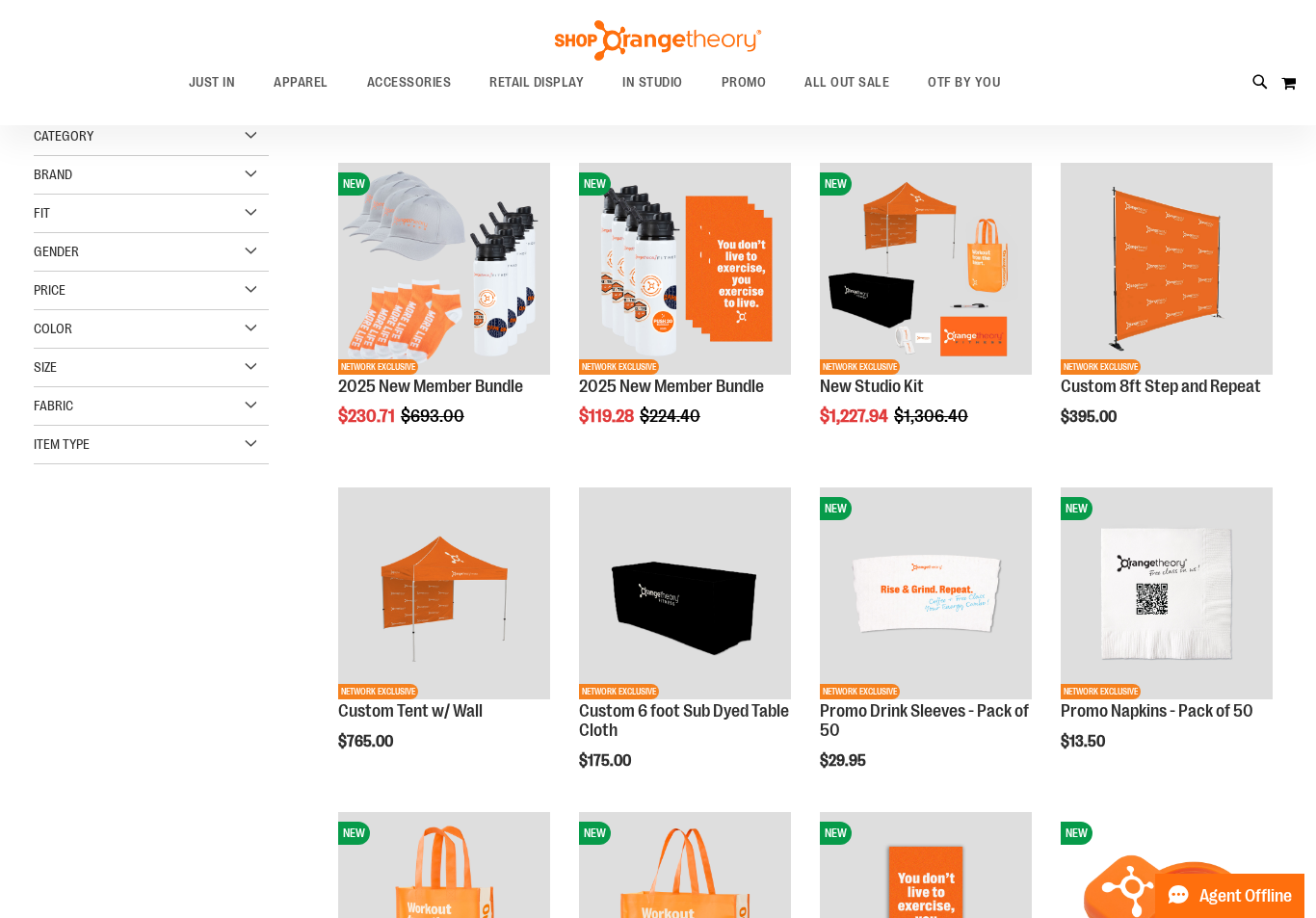 type on "**********" 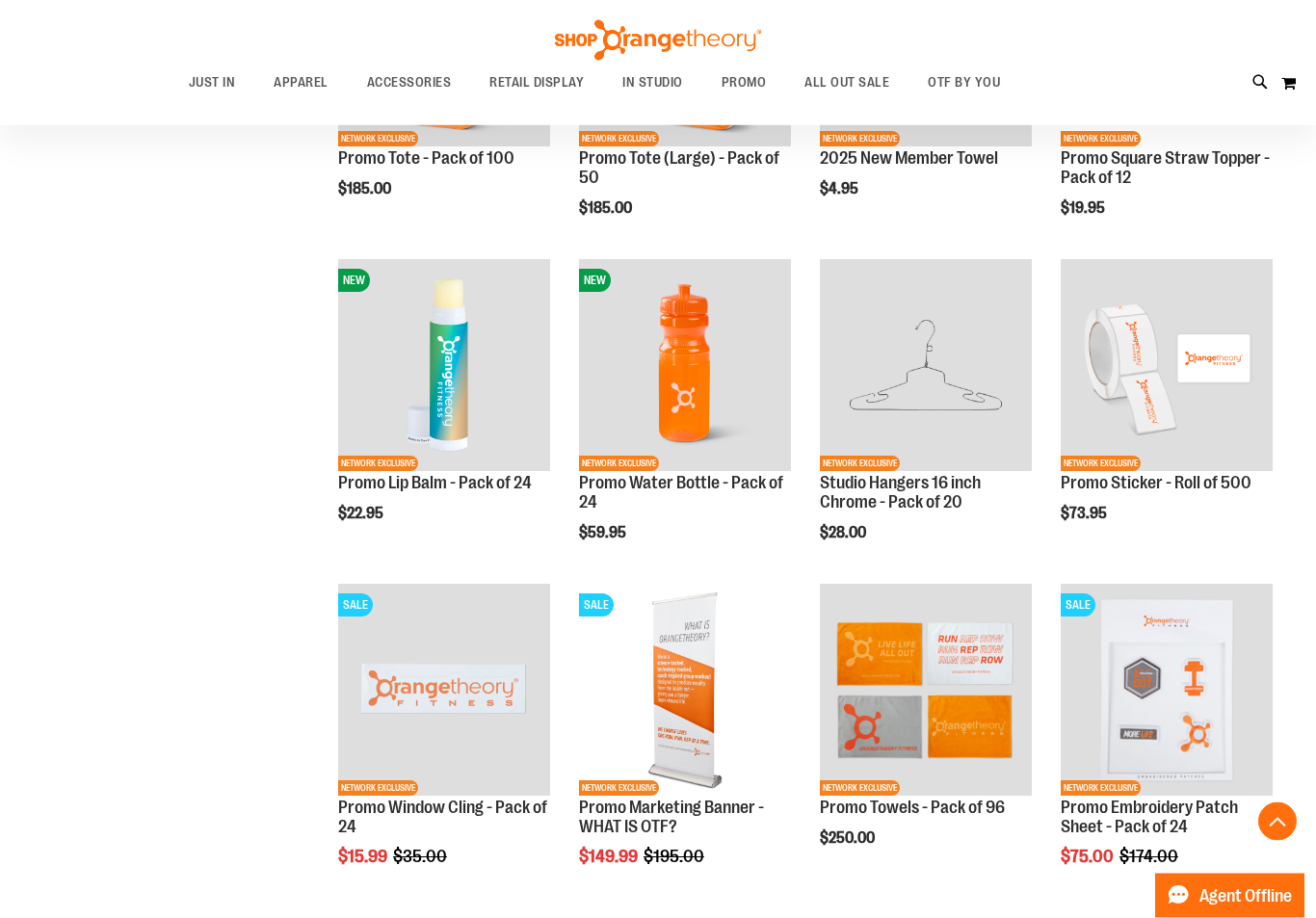 scroll, scrollTop: 1108, scrollLeft: 0, axis: vertical 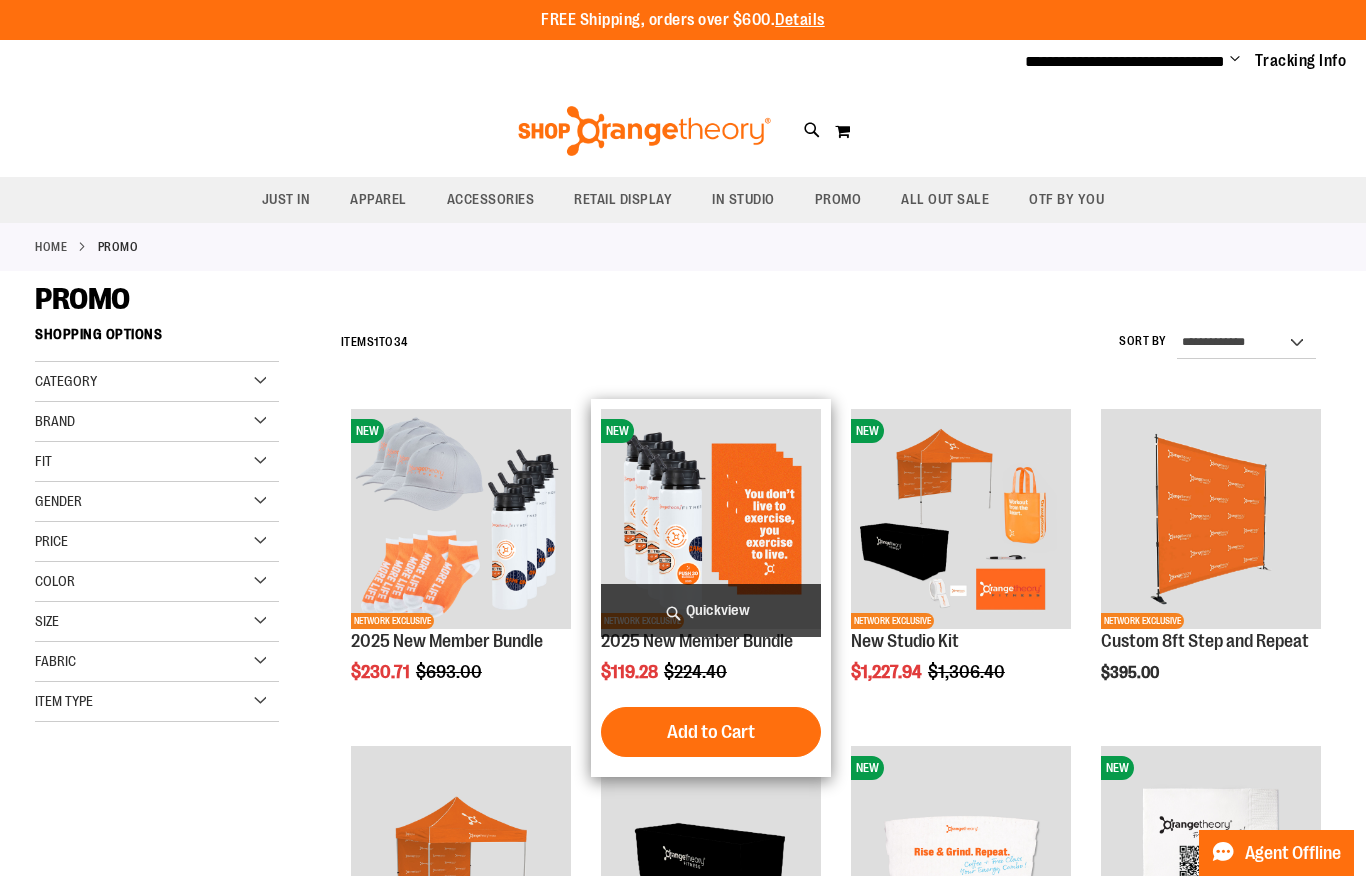 click at bounding box center [711, 519] 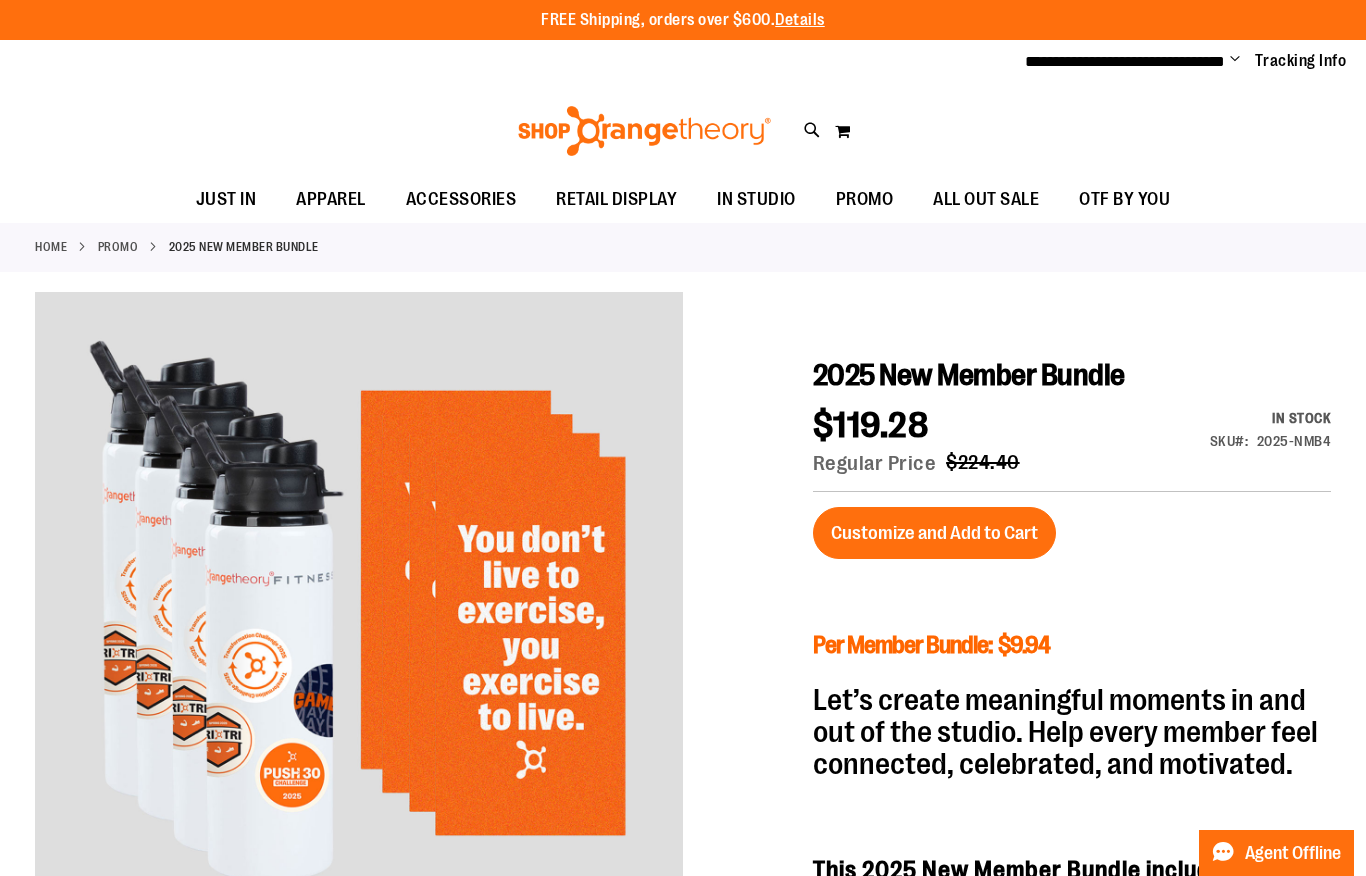 scroll, scrollTop: 0, scrollLeft: 0, axis: both 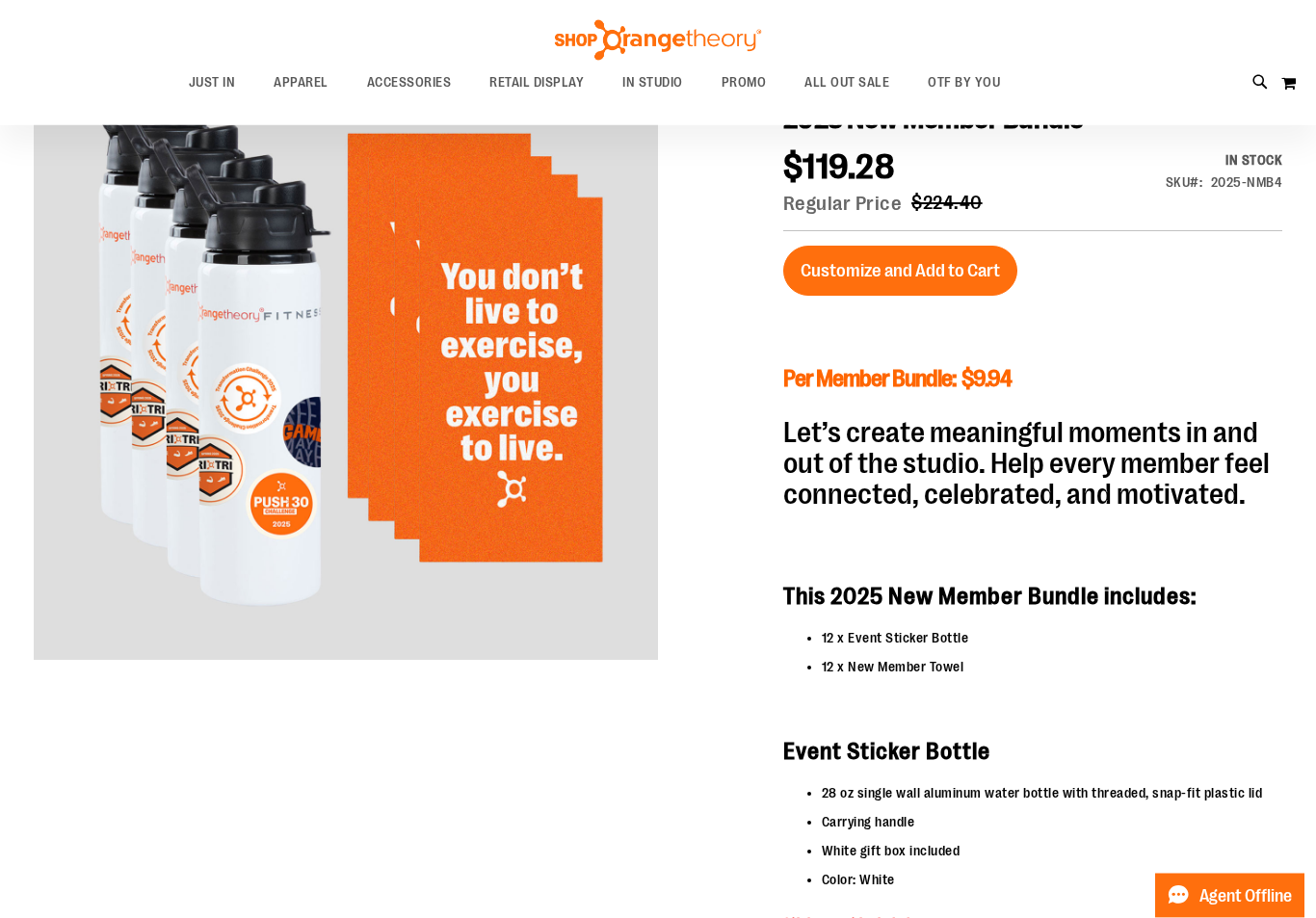 type on "**********" 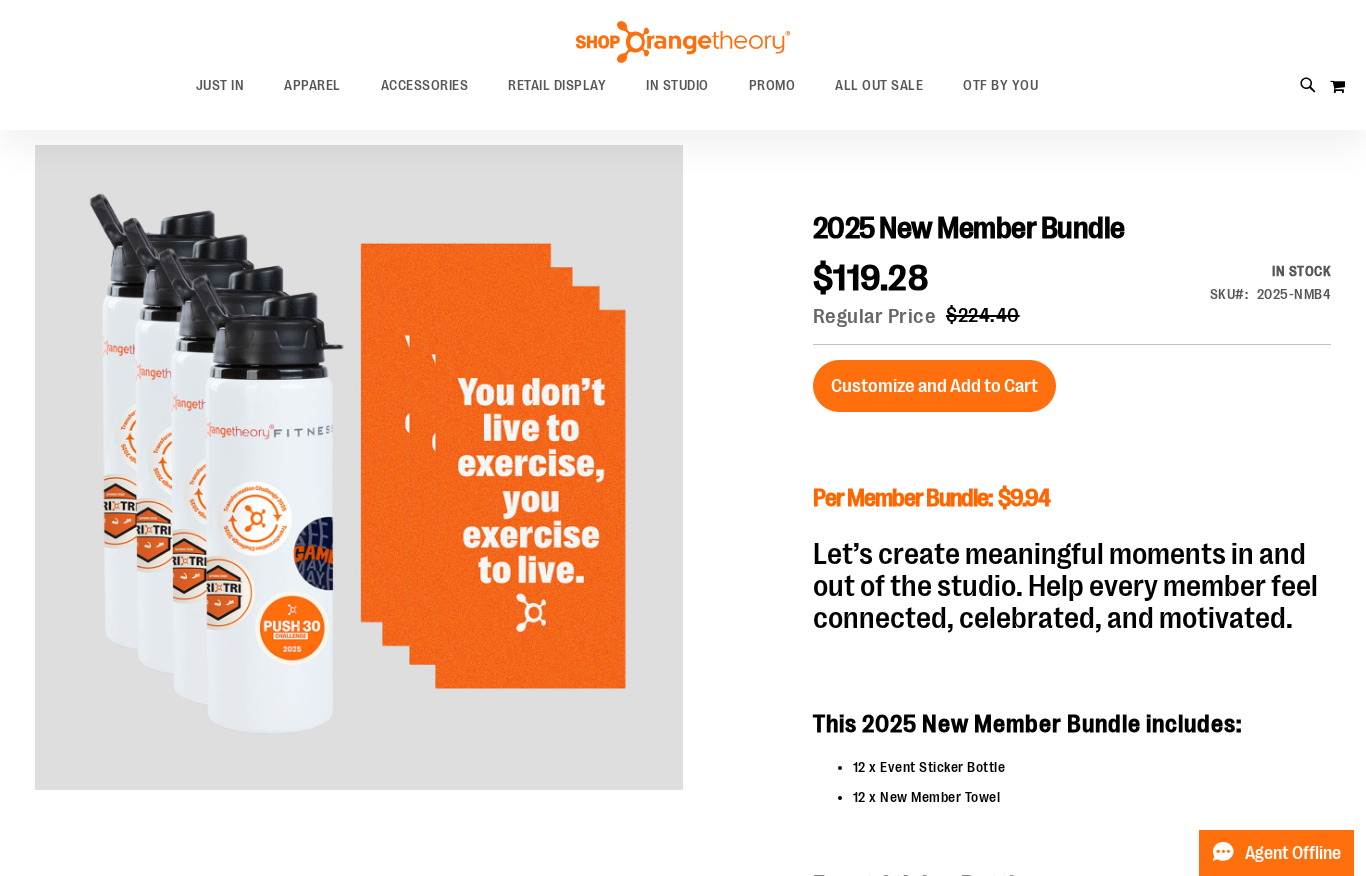 scroll, scrollTop: 51, scrollLeft: 0, axis: vertical 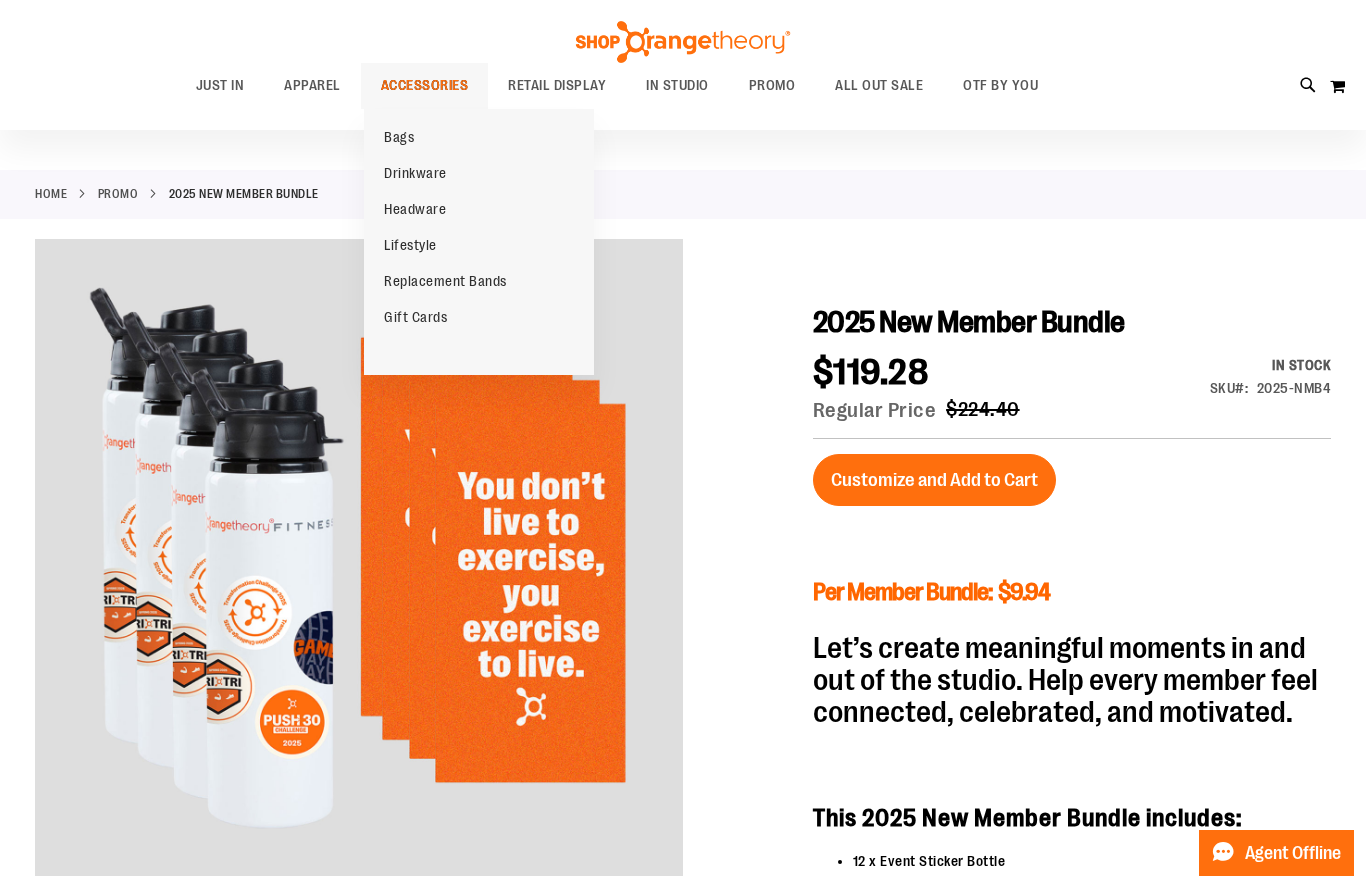 click on "ACCESSORIES" at bounding box center [425, 85] 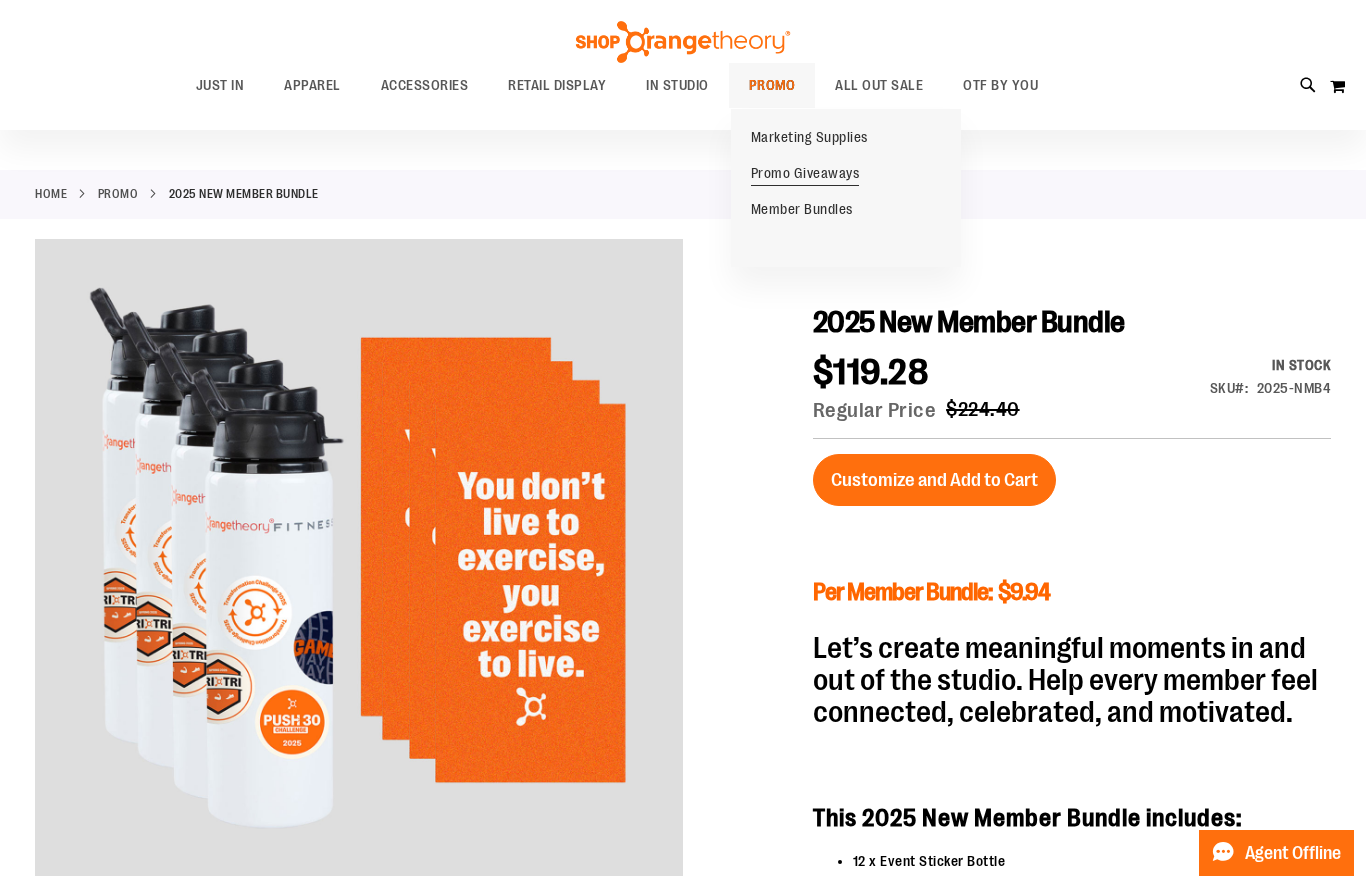 click on "Promo Giveaways" at bounding box center (805, 175) 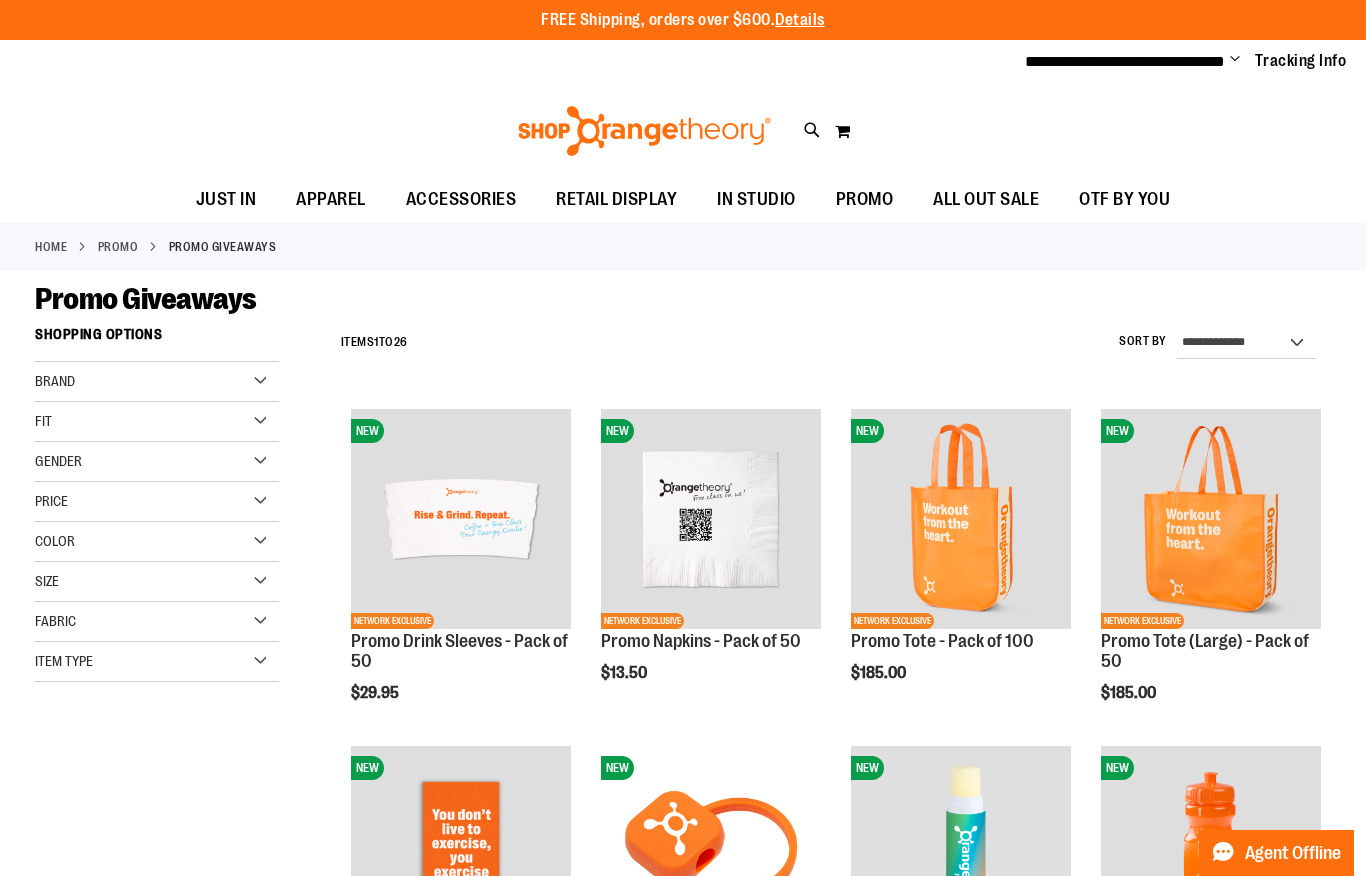 scroll, scrollTop: 0, scrollLeft: 0, axis: both 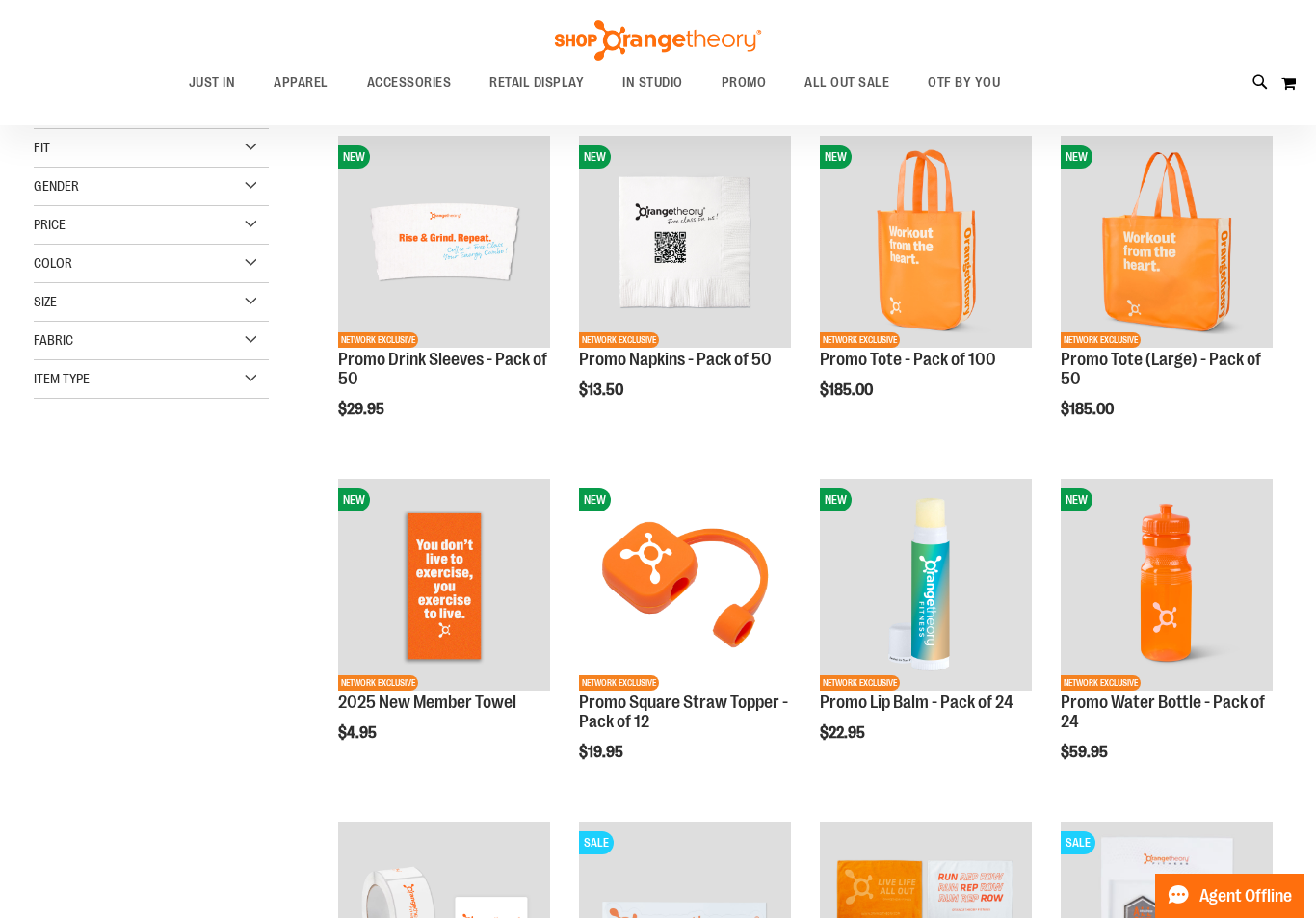 type on "**********" 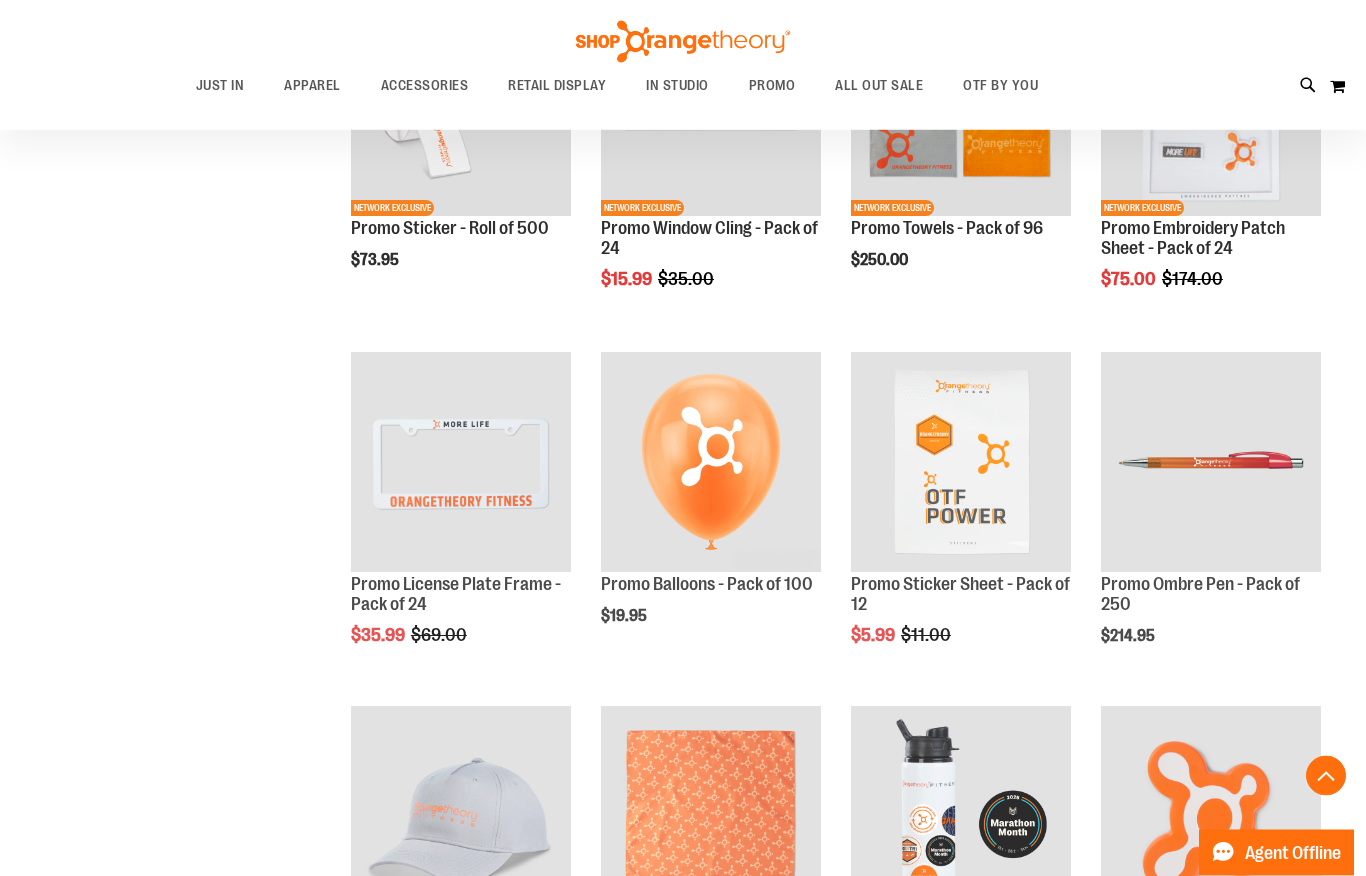 scroll, scrollTop: 1124, scrollLeft: 0, axis: vertical 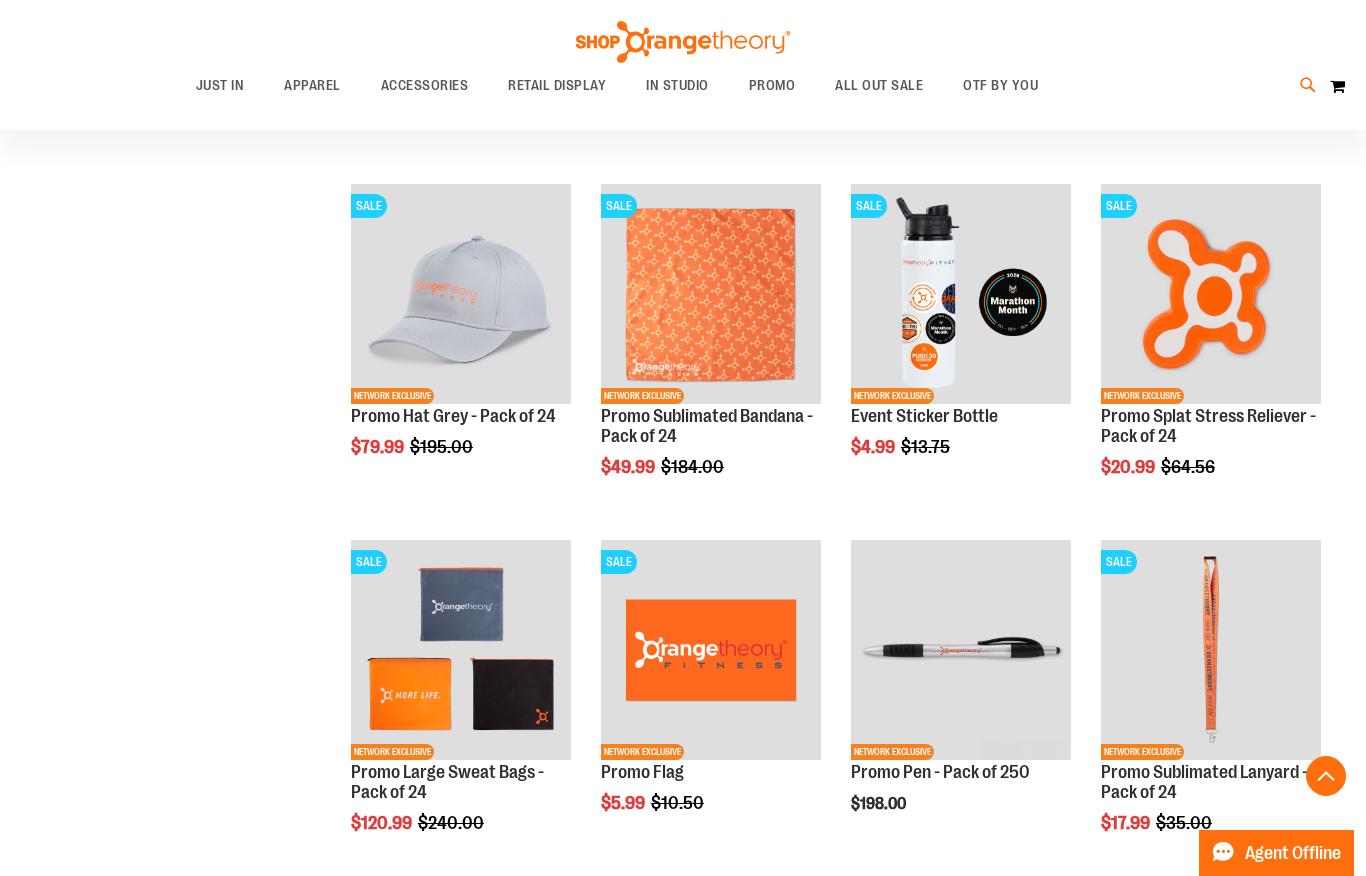 click at bounding box center [1308, 85] 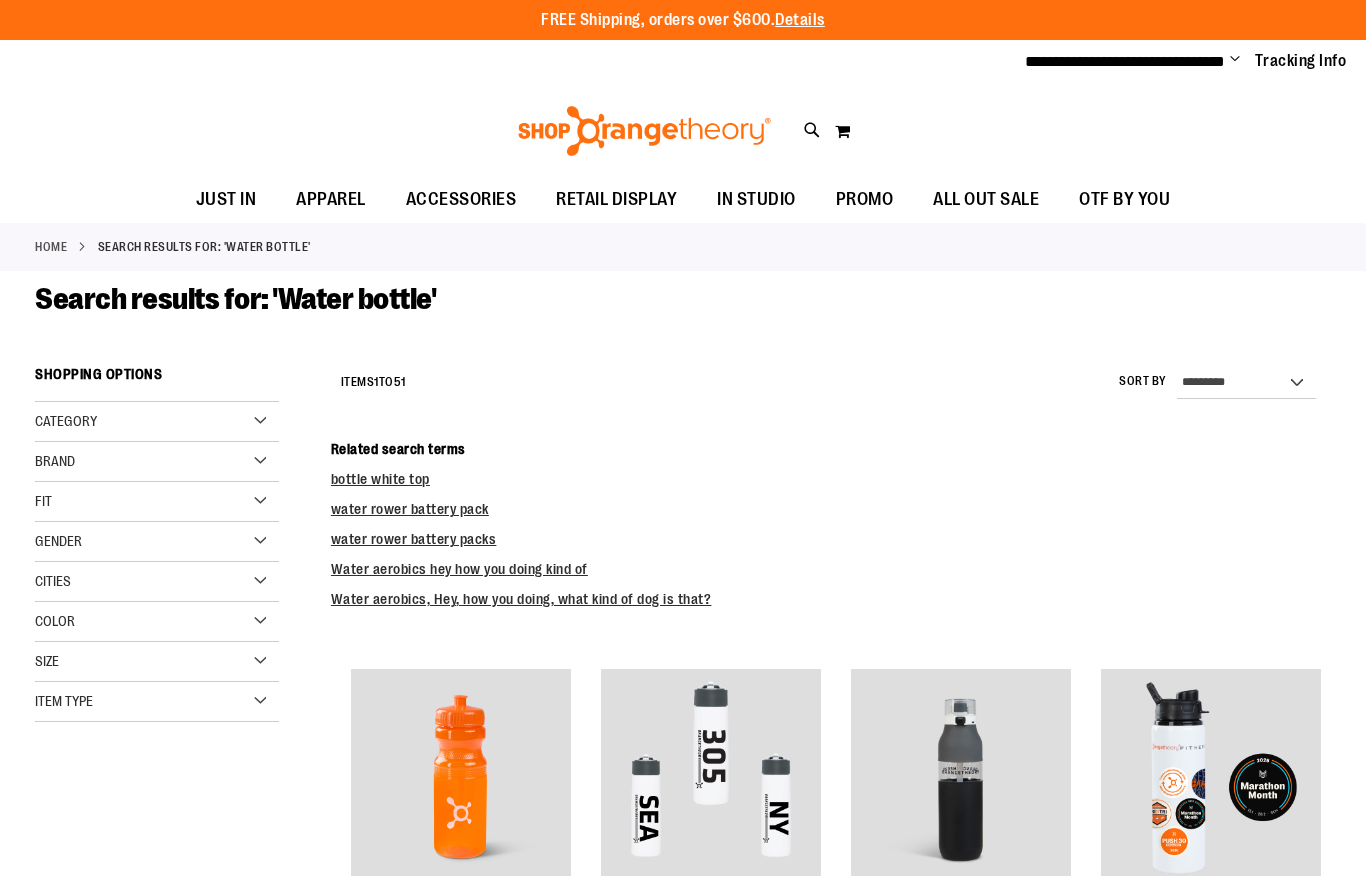 scroll, scrollTop: 0, scrollLeft: 0, axis: both 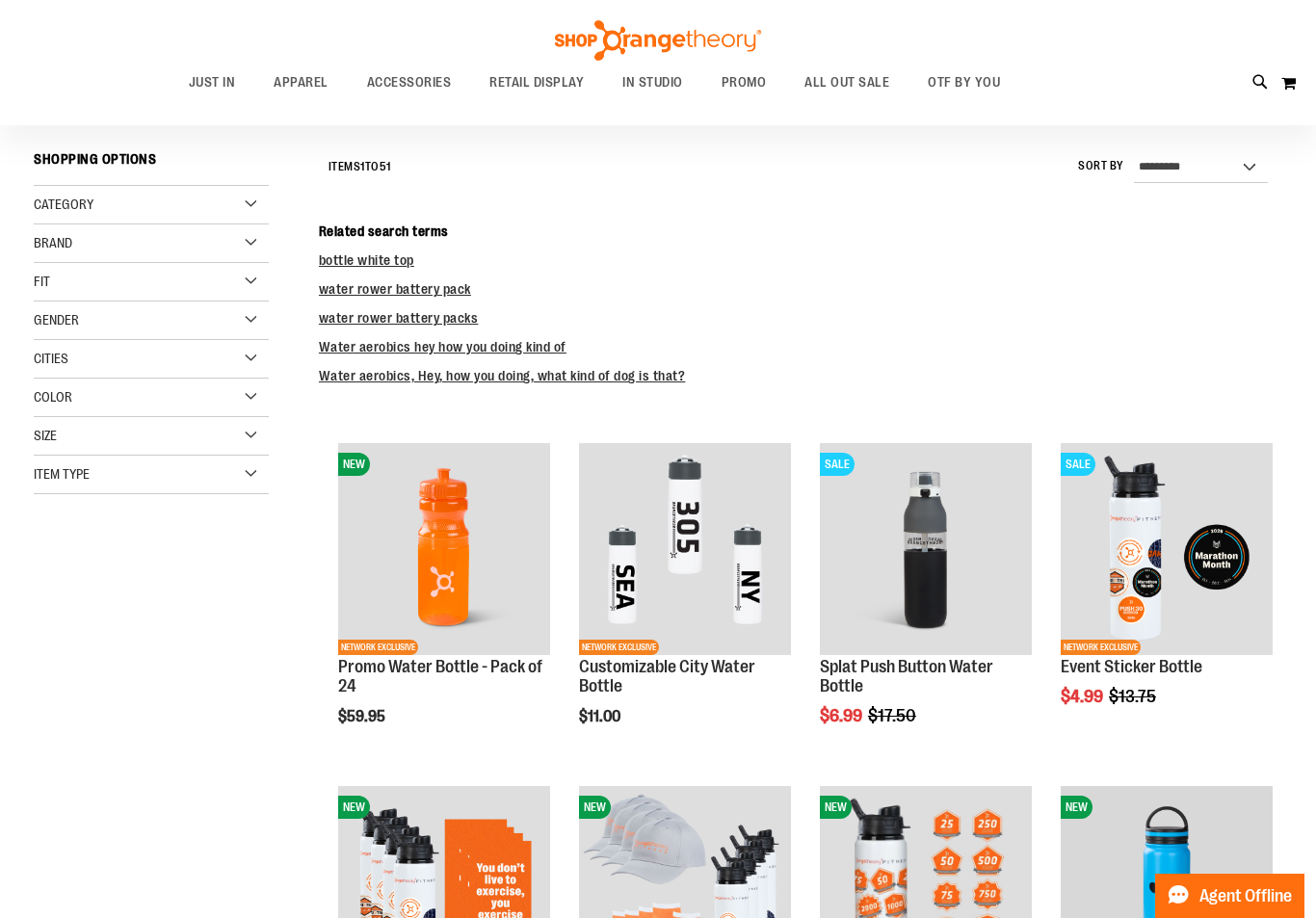 type on "**********" 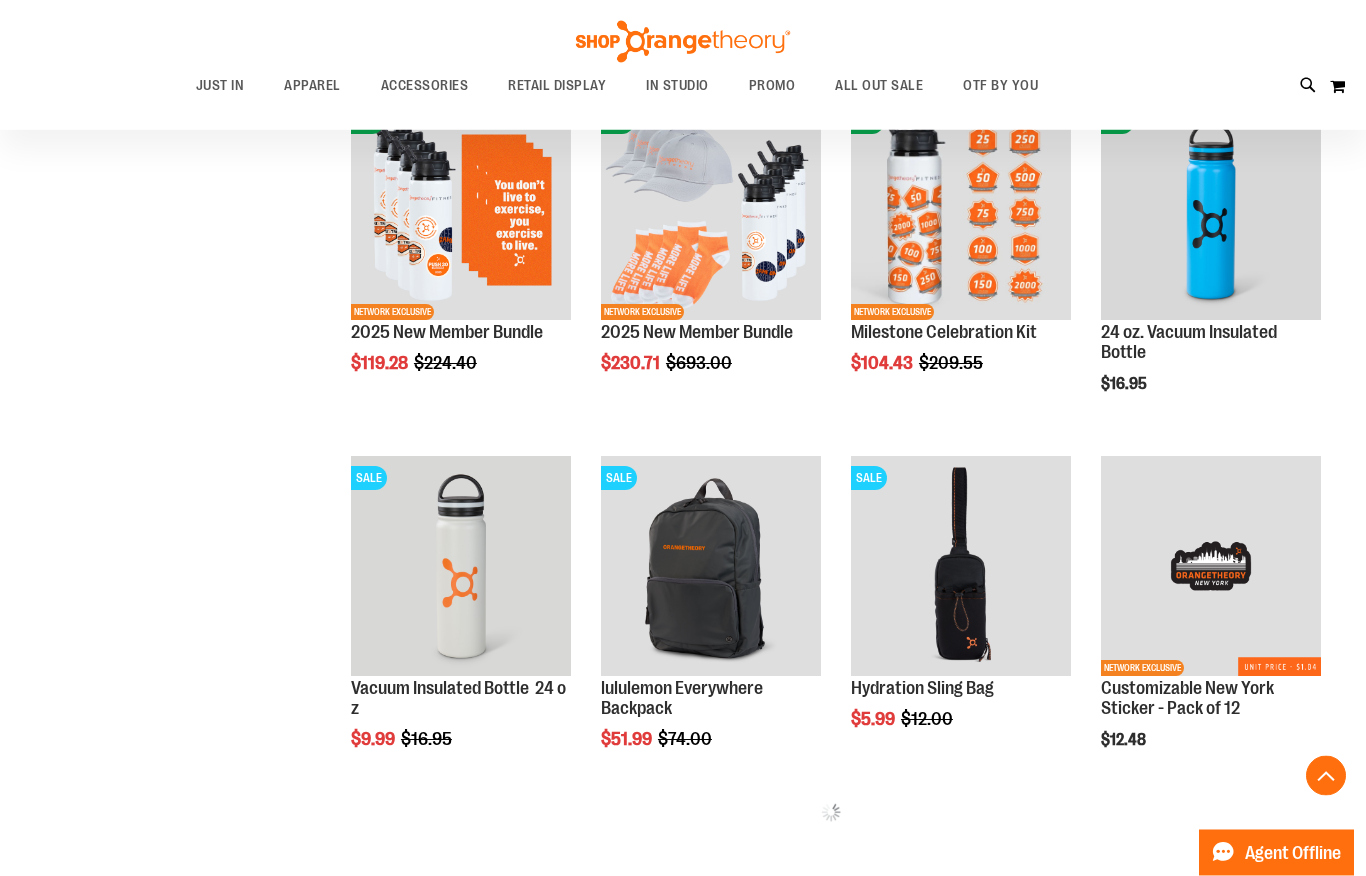 scroll, scrollTop: 924, scrollLeft: 0, axis: vertical 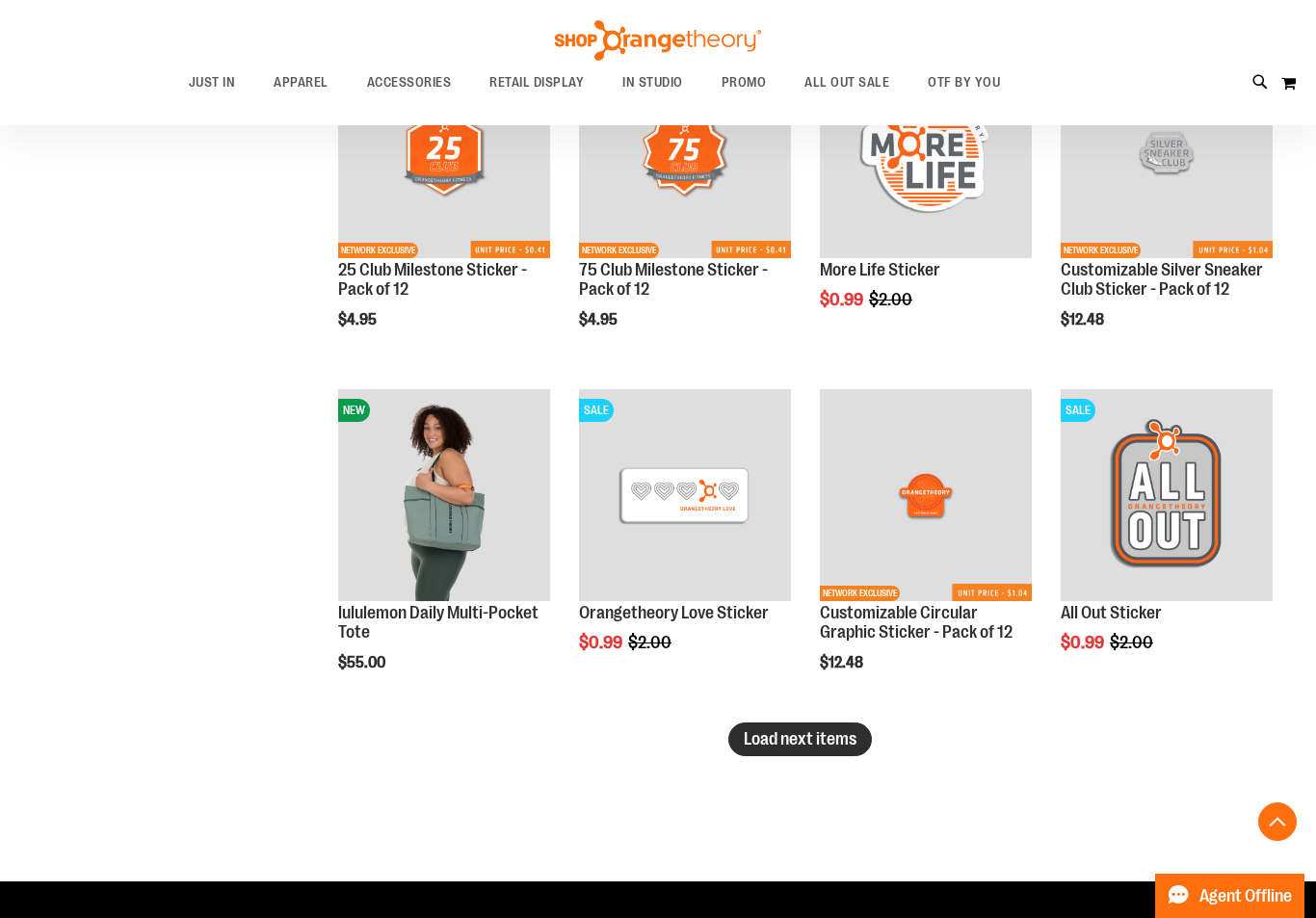 click on "Load next items" at bounding box center (800, 739) 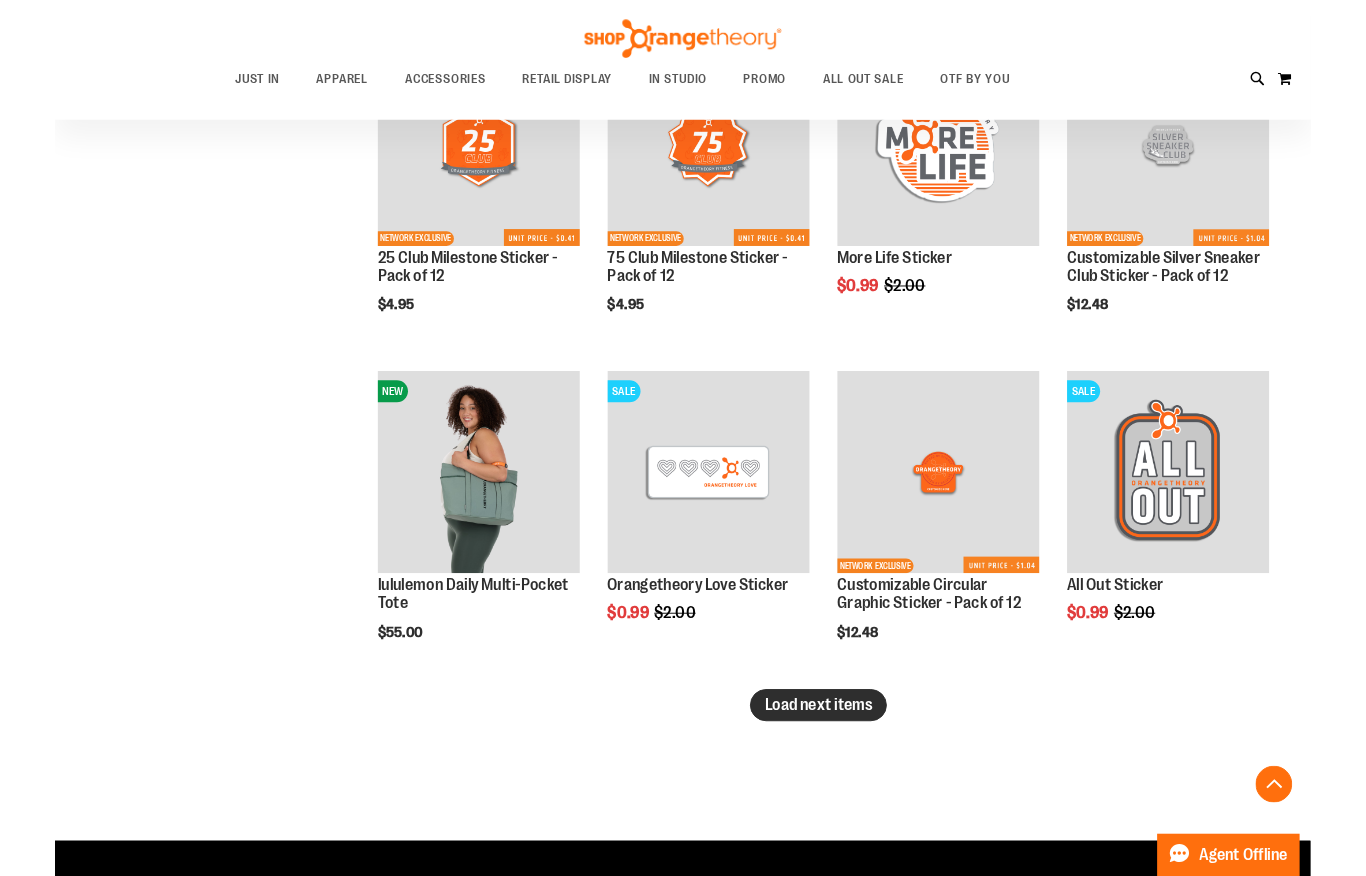 scroll, scrollTop: 3188, scrollLeft: 0, axis: vertical 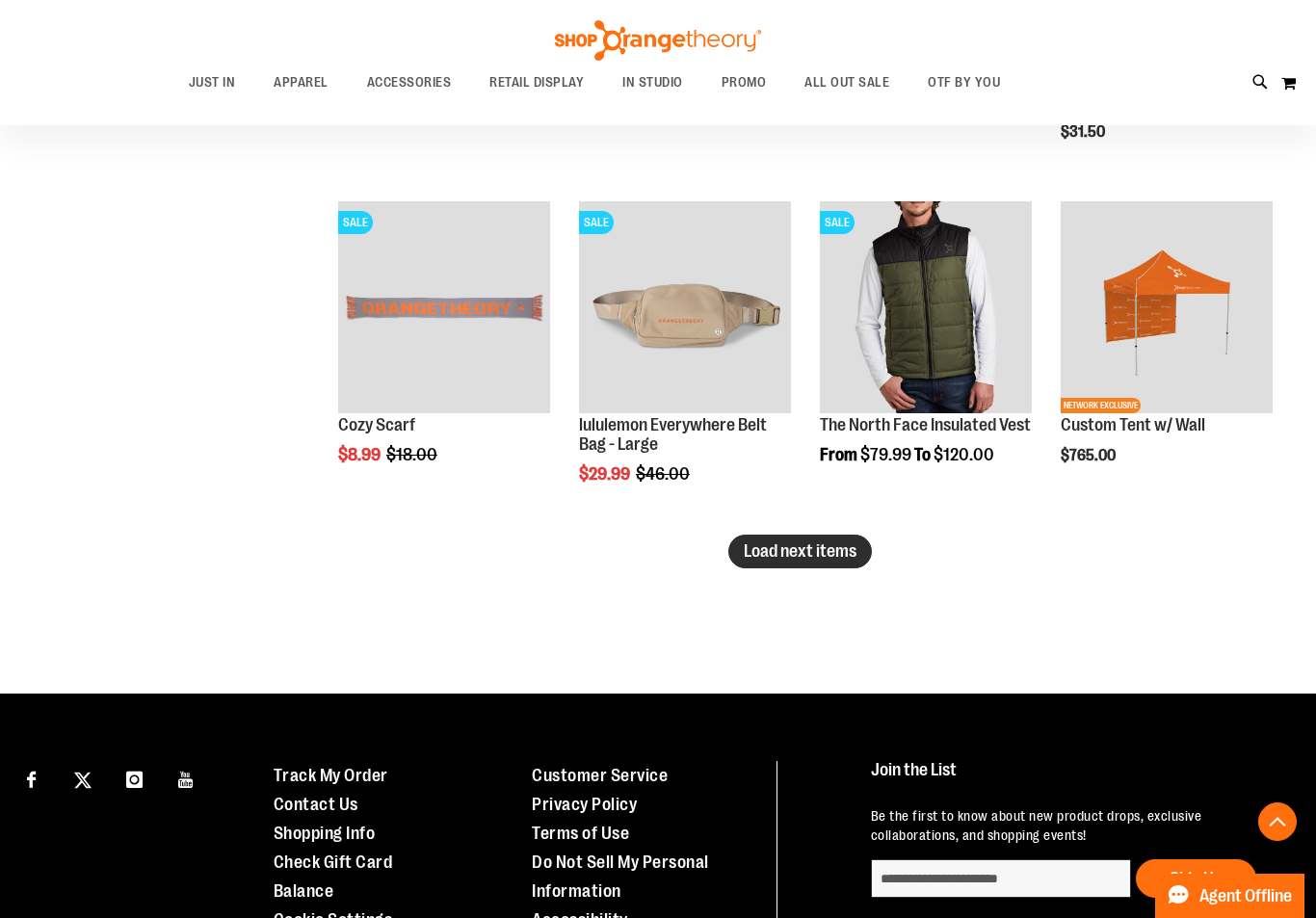 click on "Load next items" at bounding box center (800, 551) 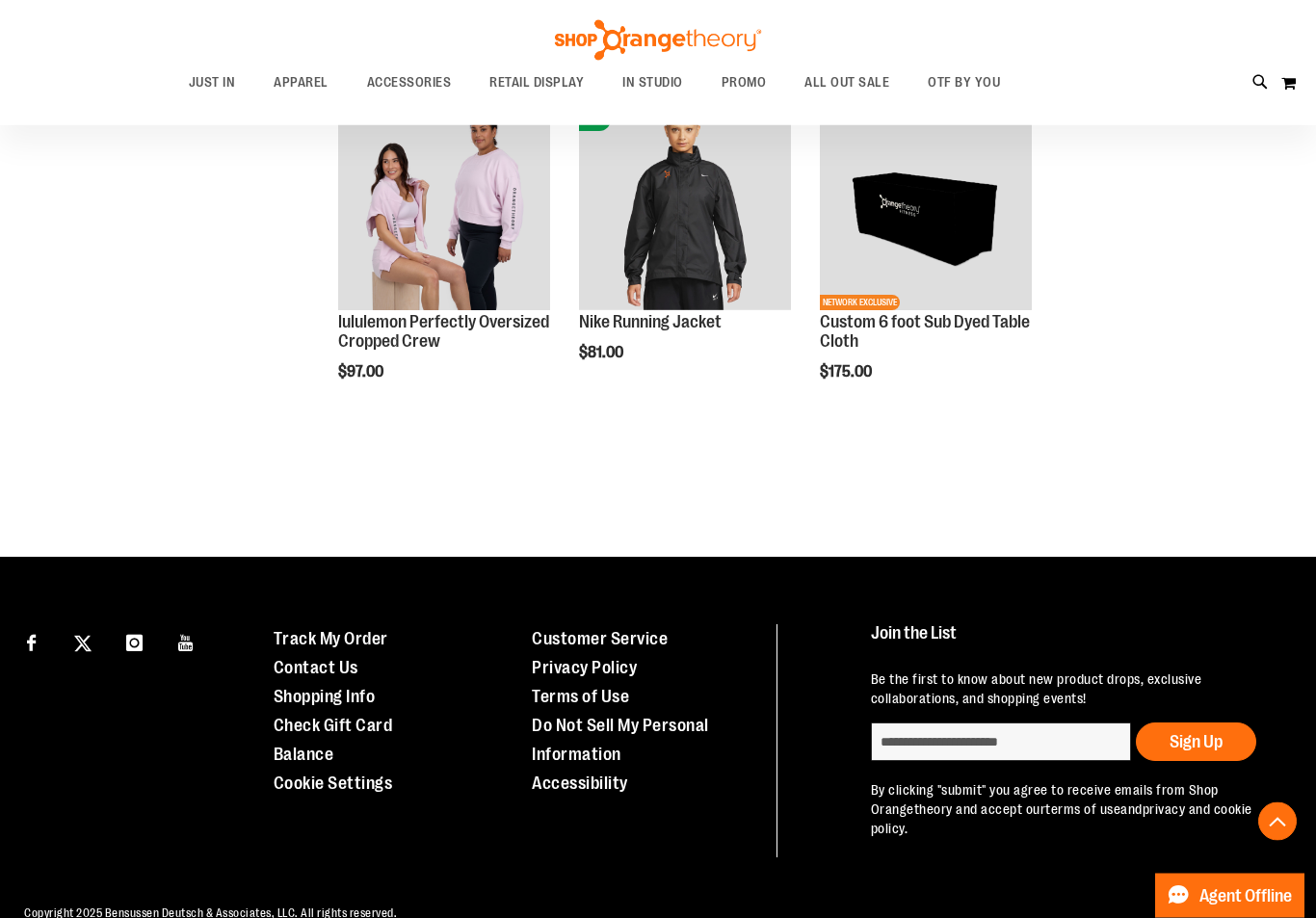 scroll, scrollTop: 4659, scrollLeft: 0, axis: vertical 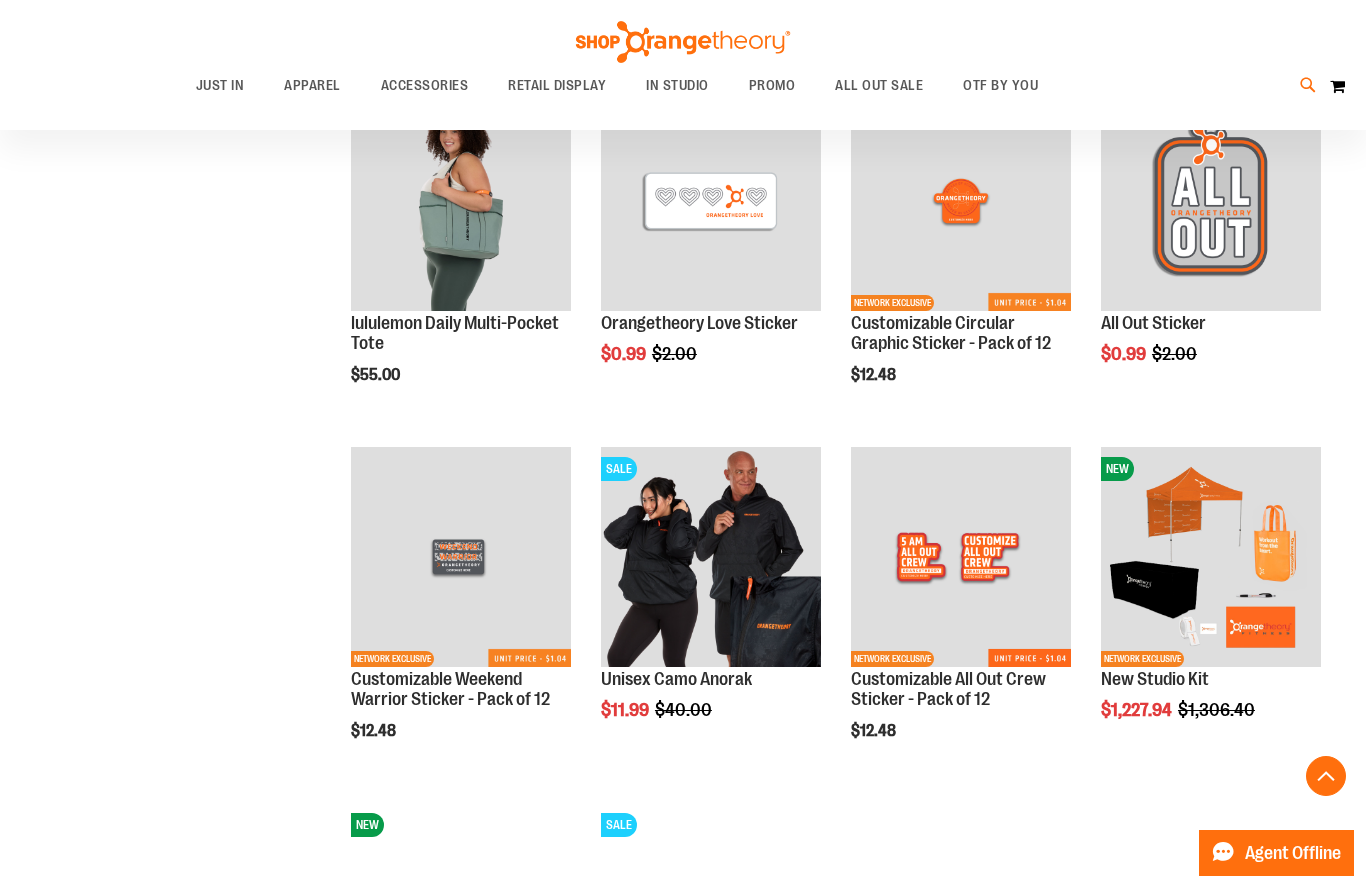 click at bounding box center (1308, 85) 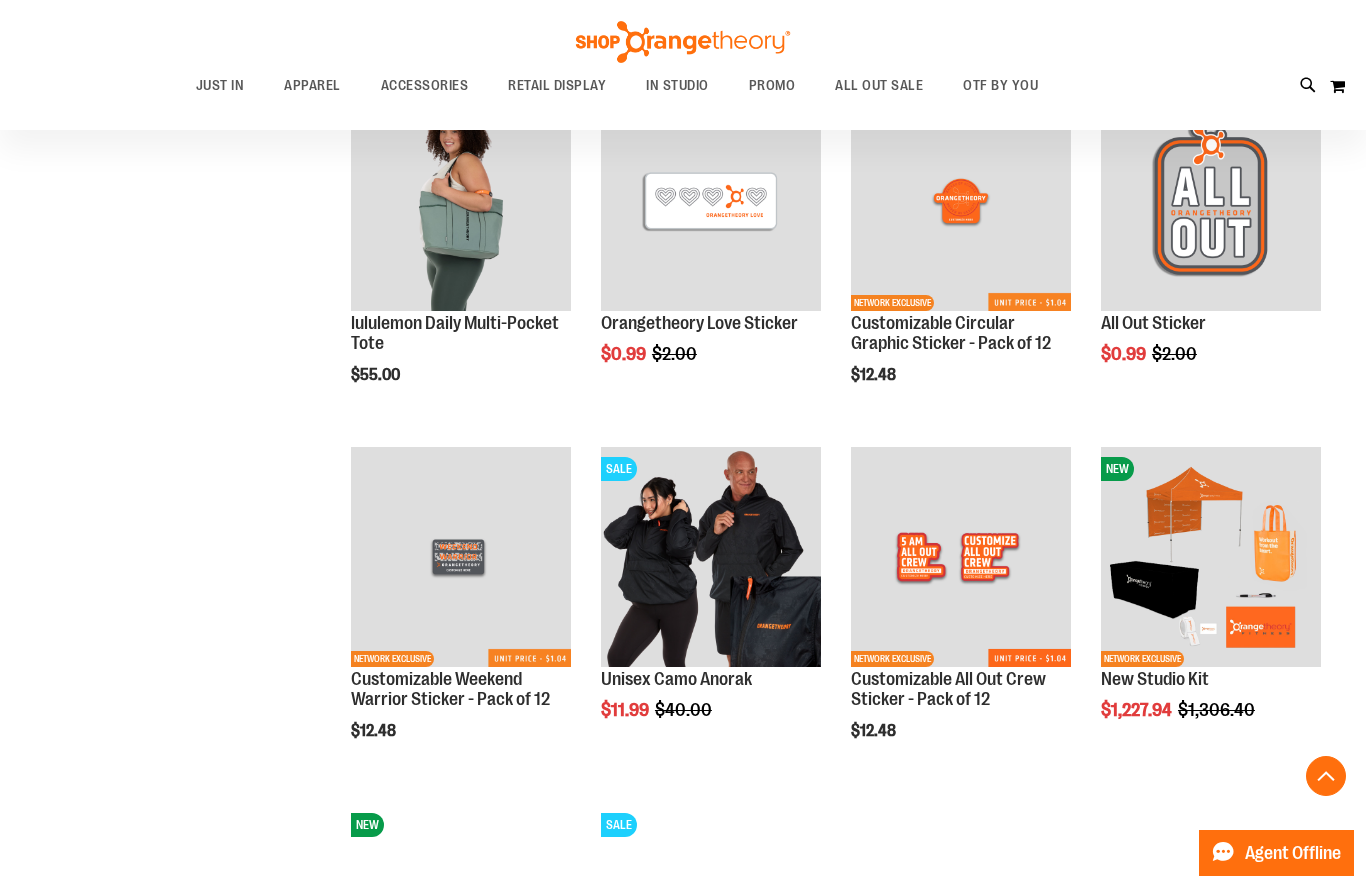 type on "****" 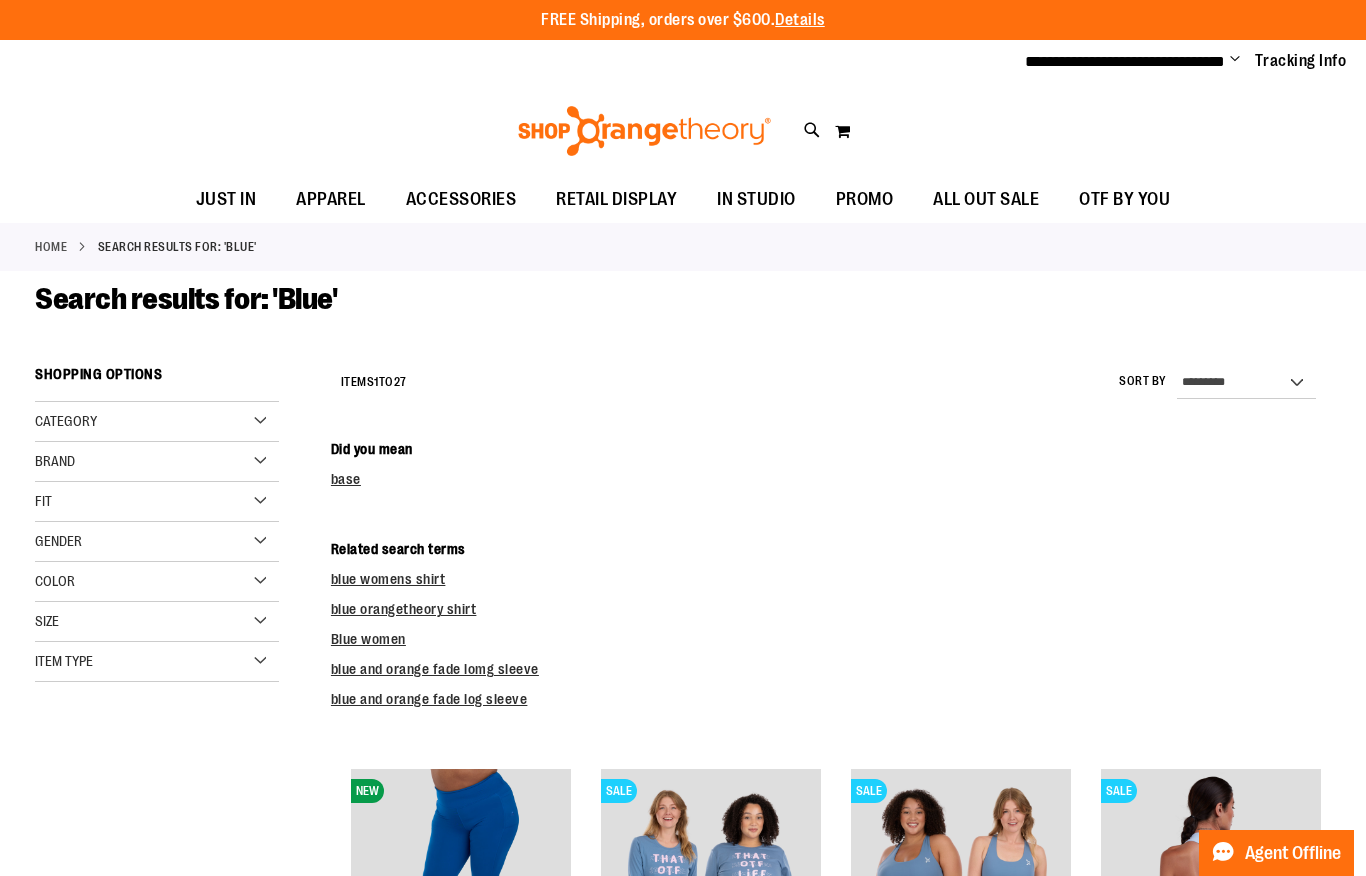 scroll, scrollTop: 0, scrollLeft: 0, axis: both 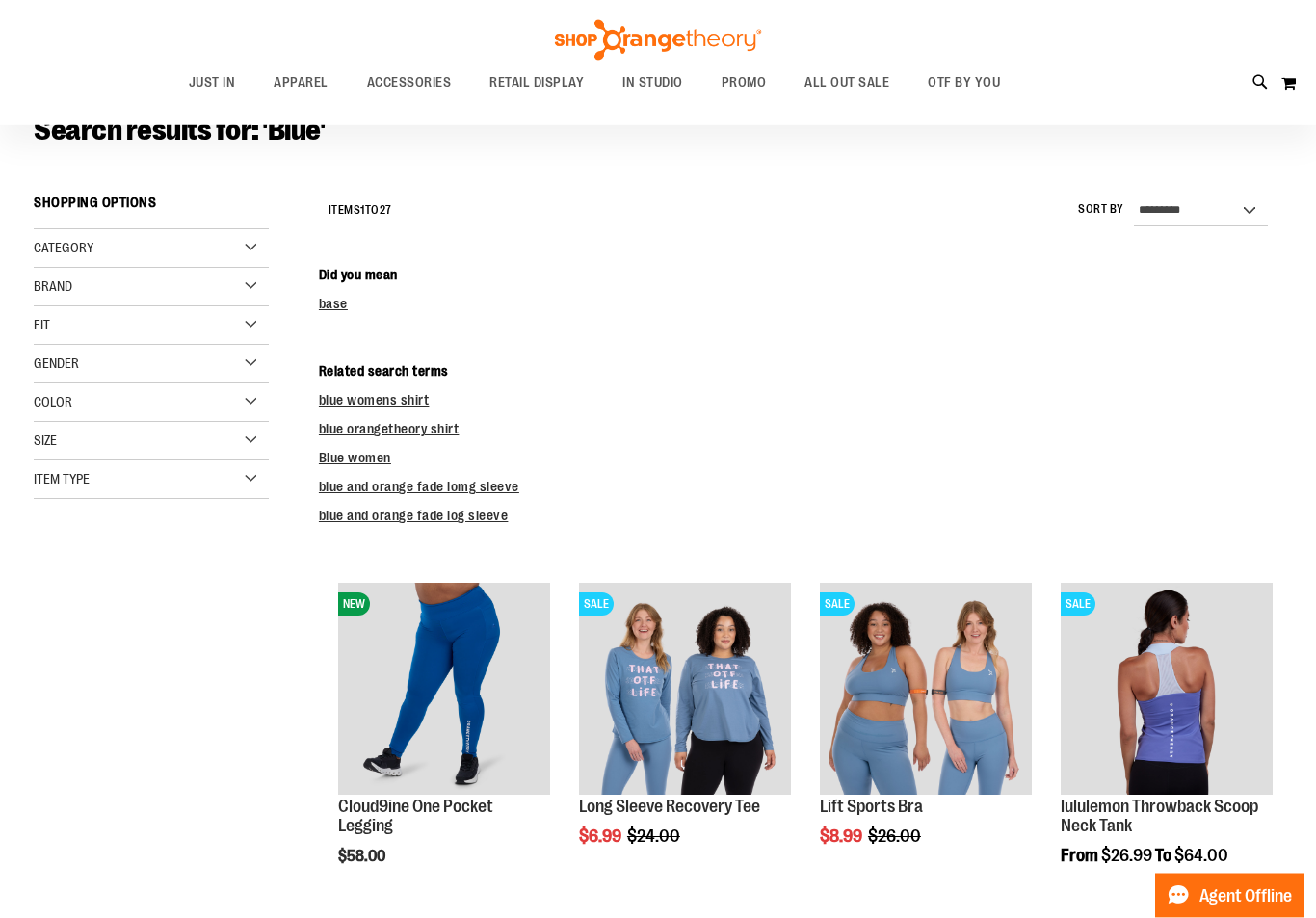type on "**********" 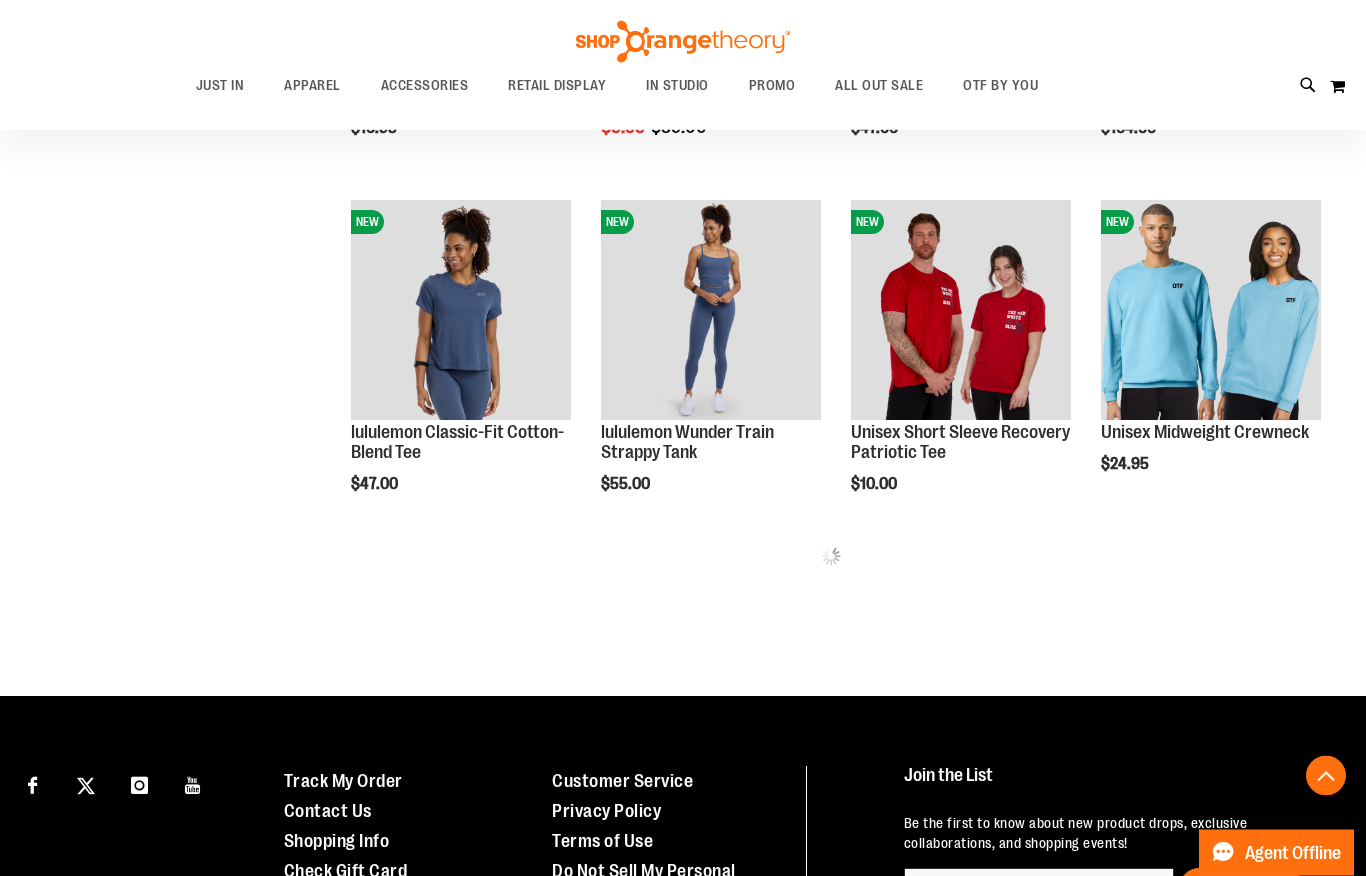scroll, scrollTop: 1279, scrollLeft: 0, axis: vertical 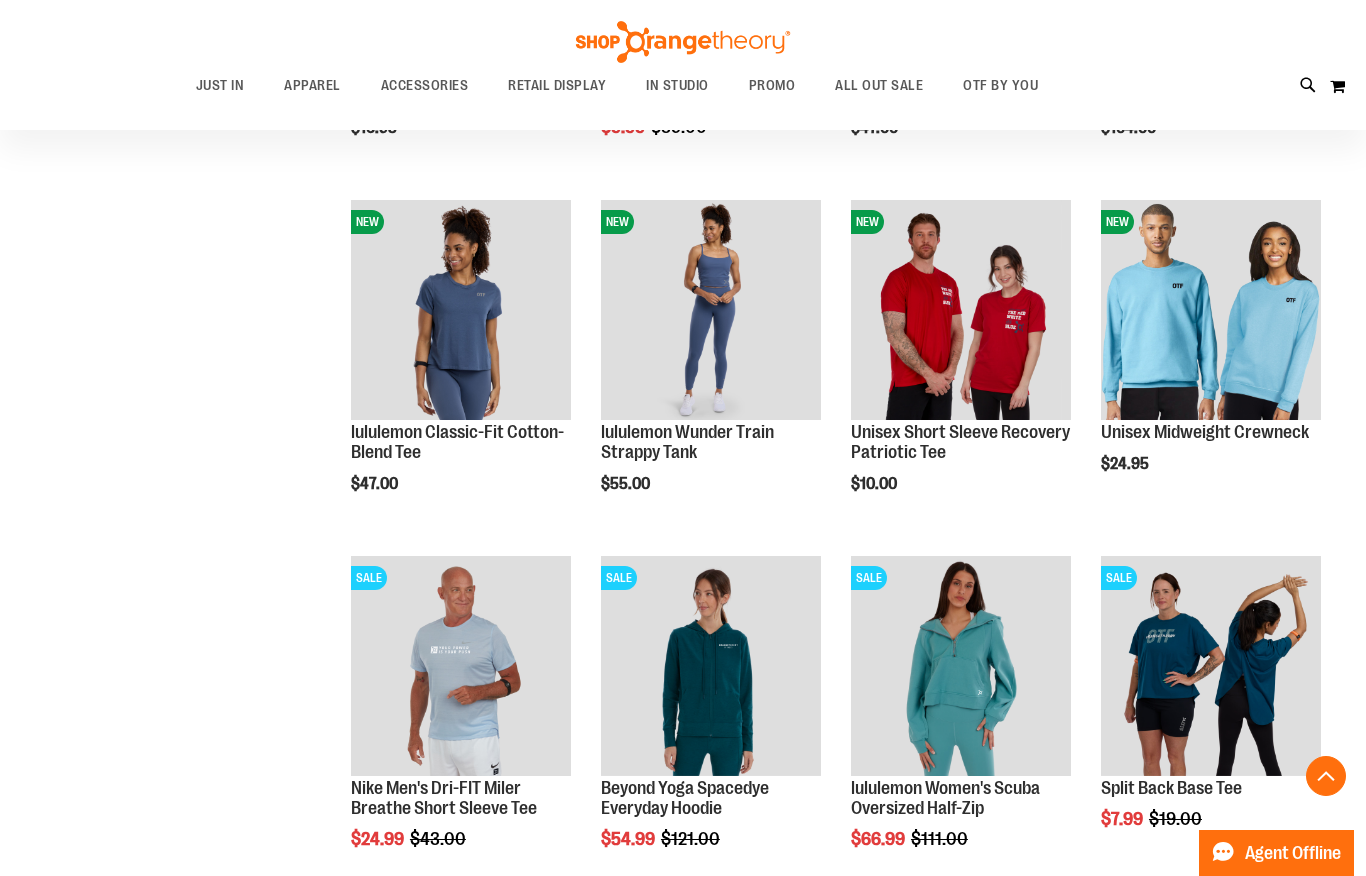 click on "Toggle Nav
Search
****
Popular Suggestions
Advanced Search" at bounding box center [683, 65] 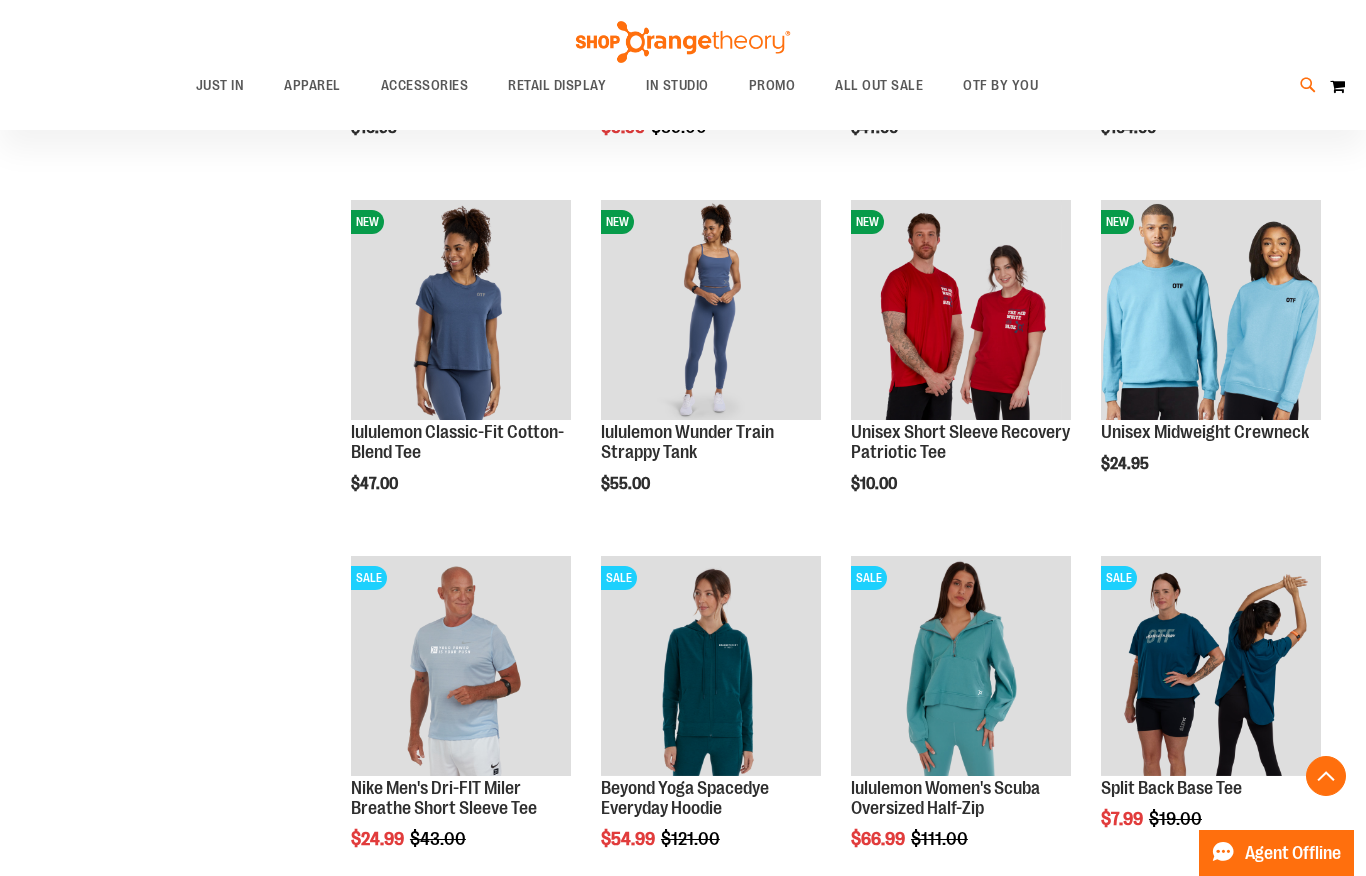 click at bounding box center (1308, 85) 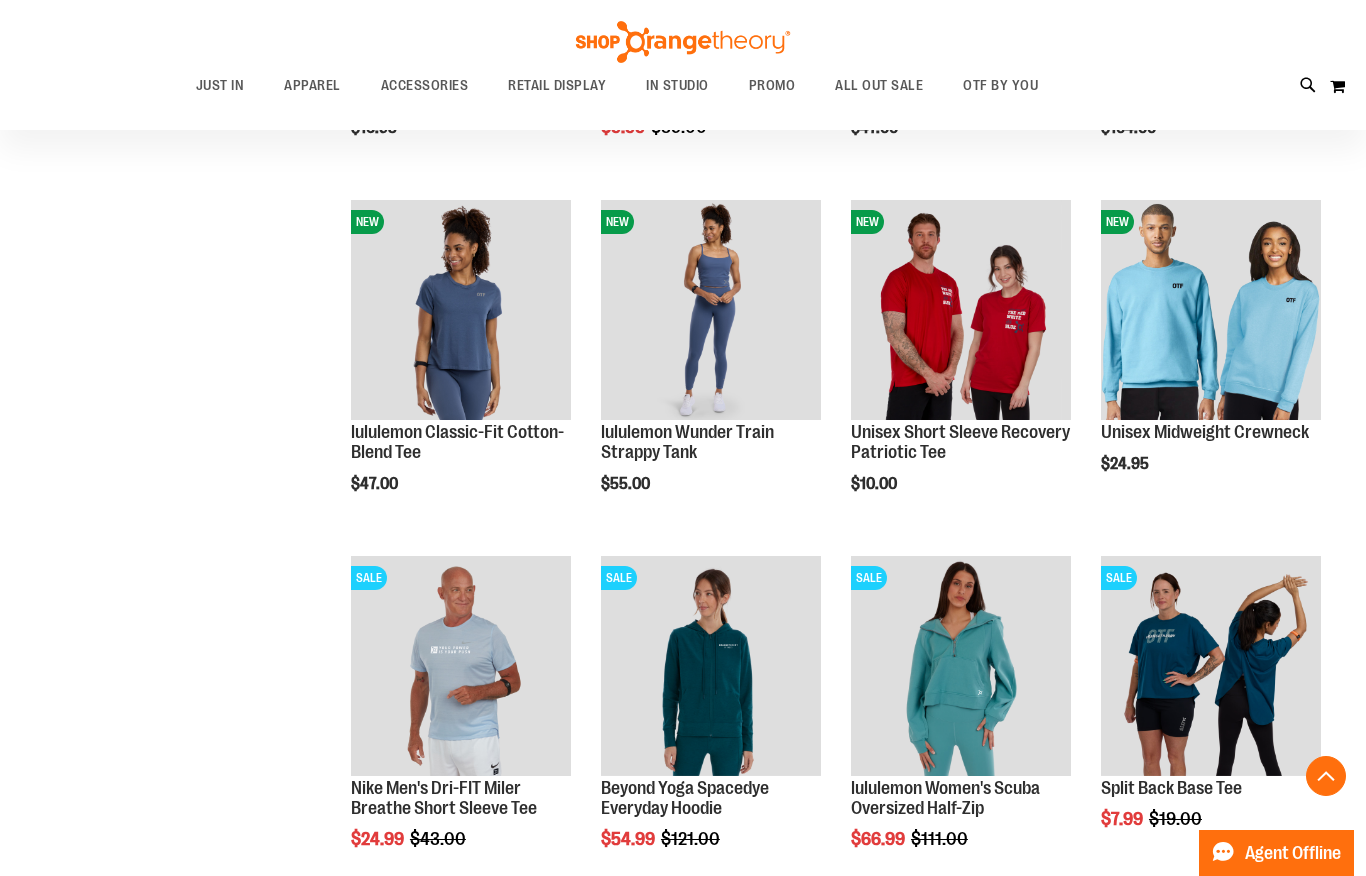 type on "******" 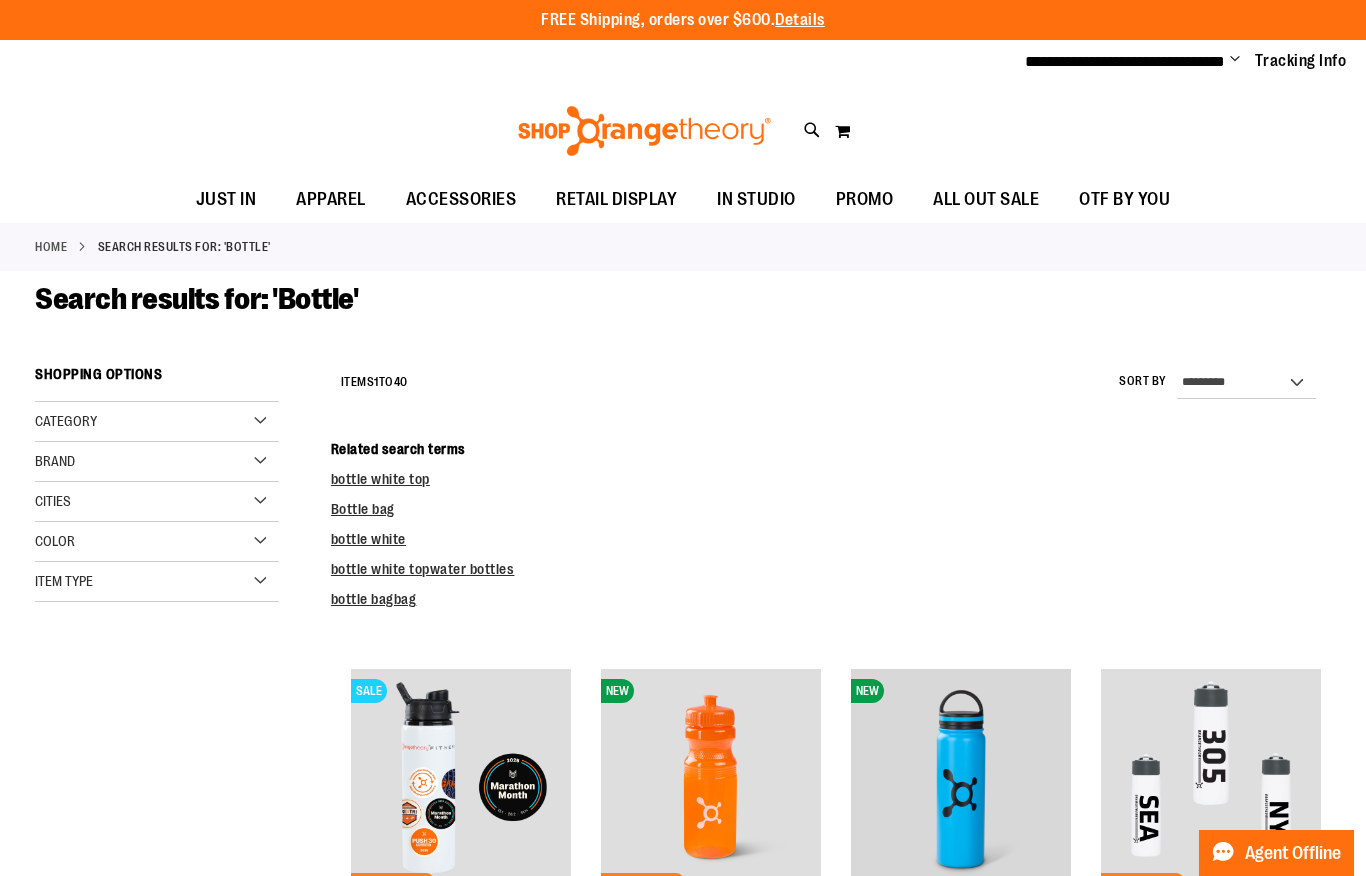 scroll, scrollTop: 0, scrollLeft: 0, axis: both 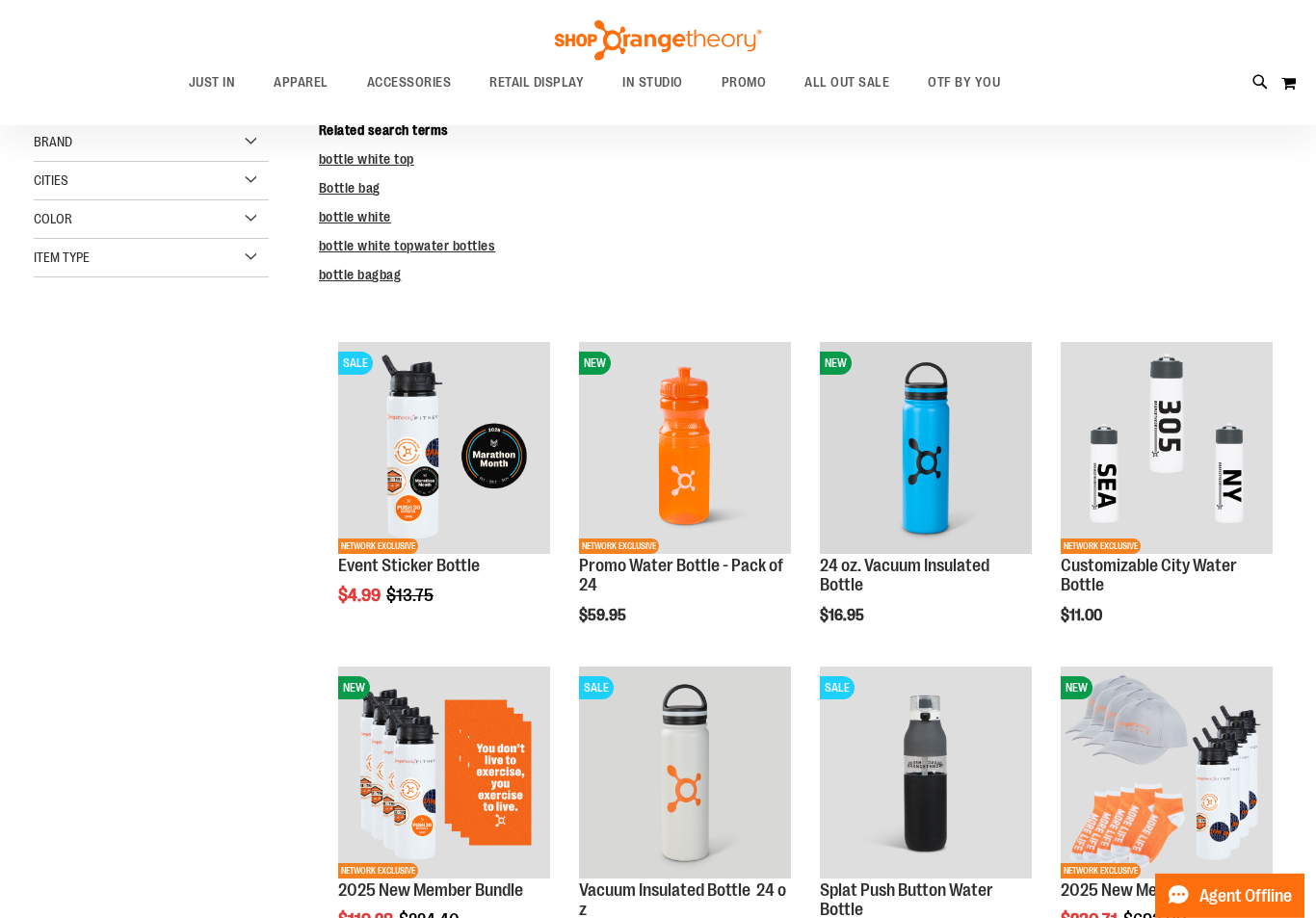 type on "**********" 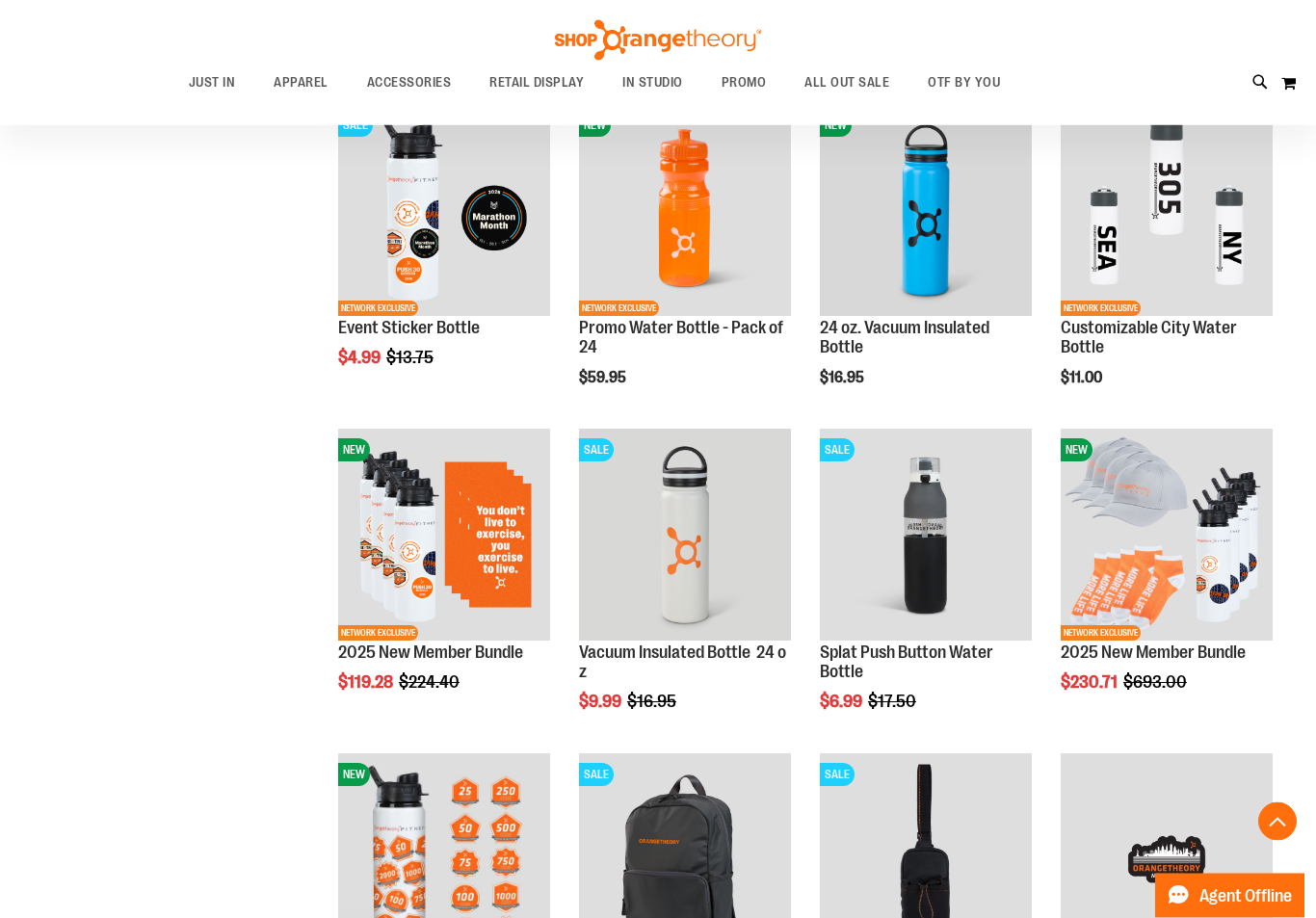 scroll, scrollTop: 538, scrollLeft: 0, axis: vertical 